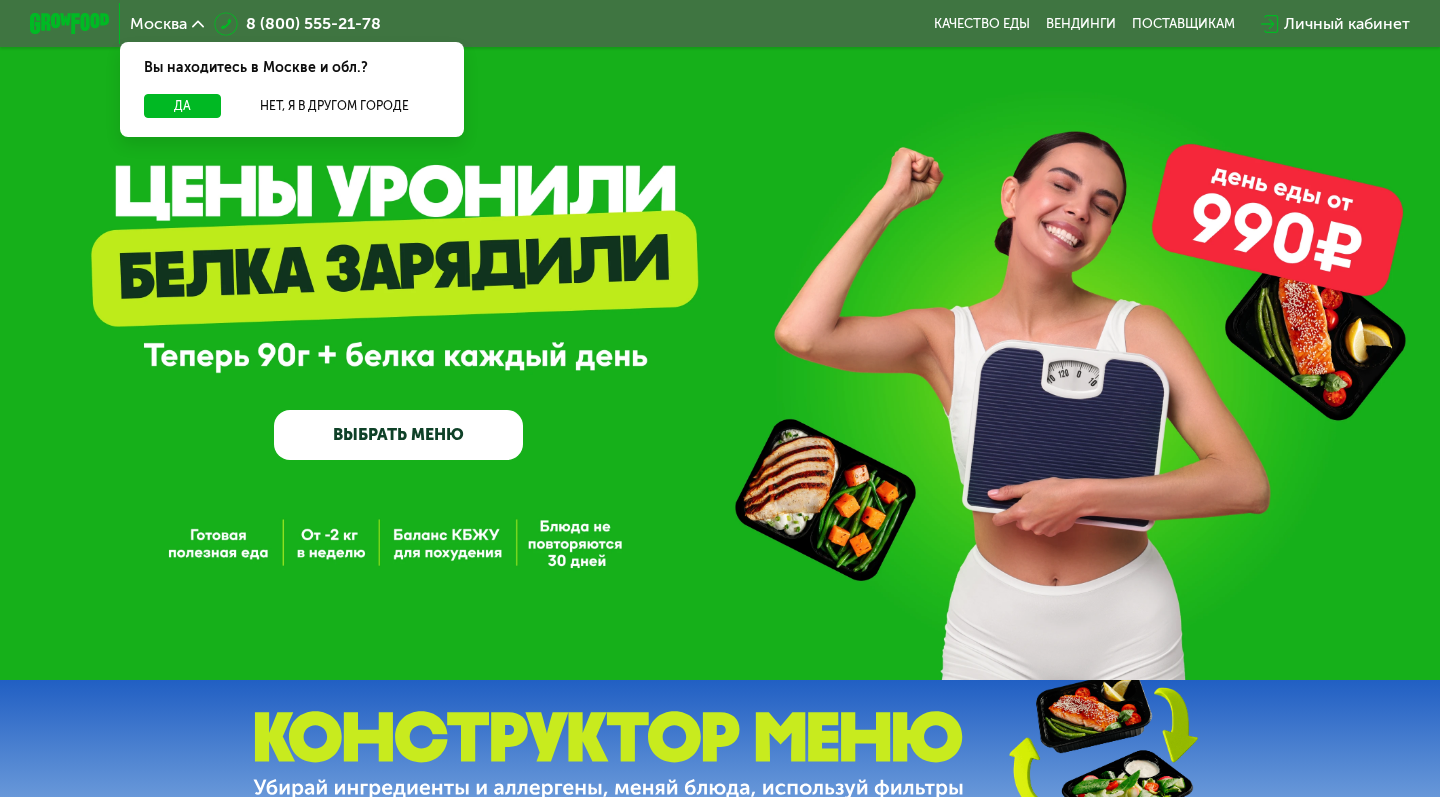 scroll, scrollTop: 0, scrollLeft: 0, axis: both 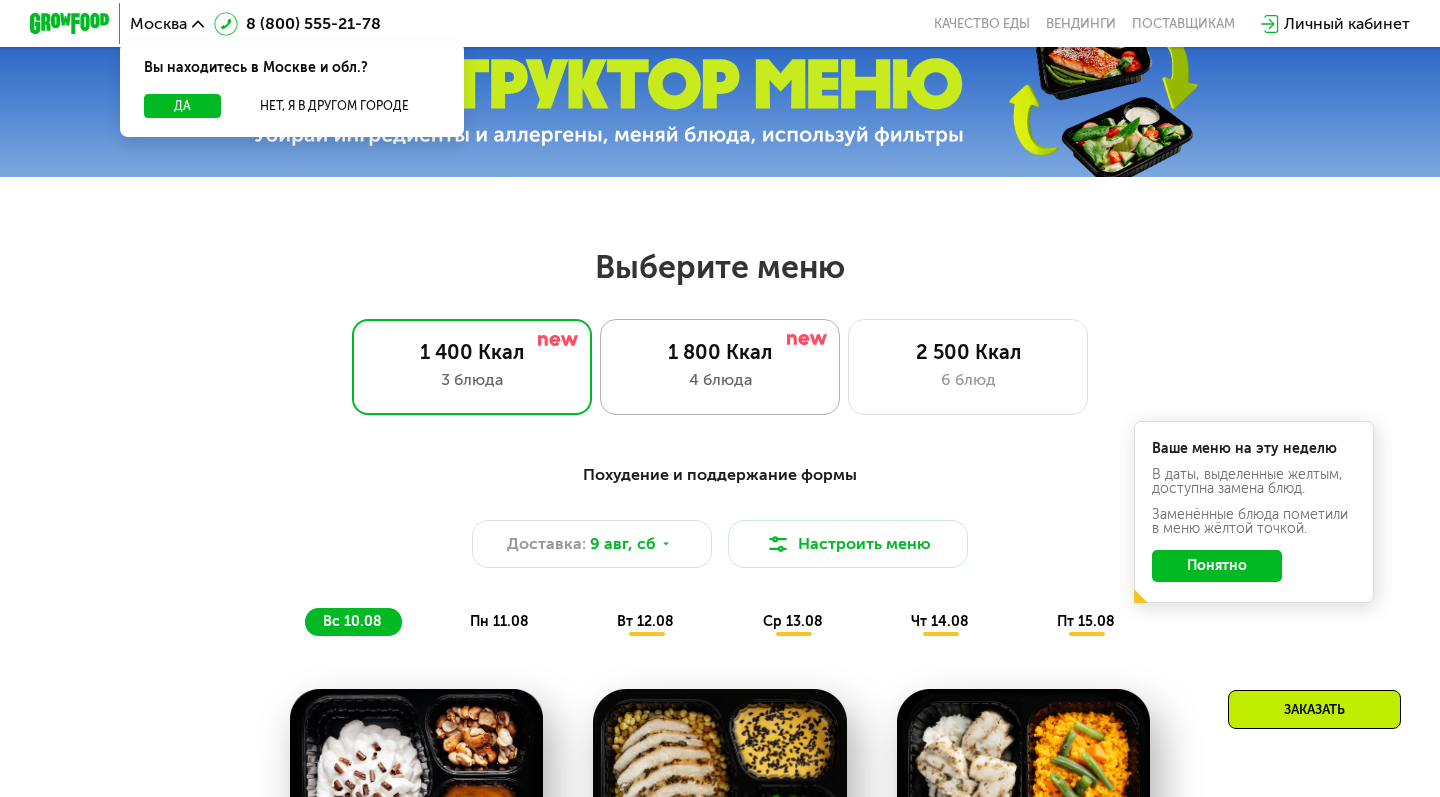 click on "1 800 Ккал 4 блюда" 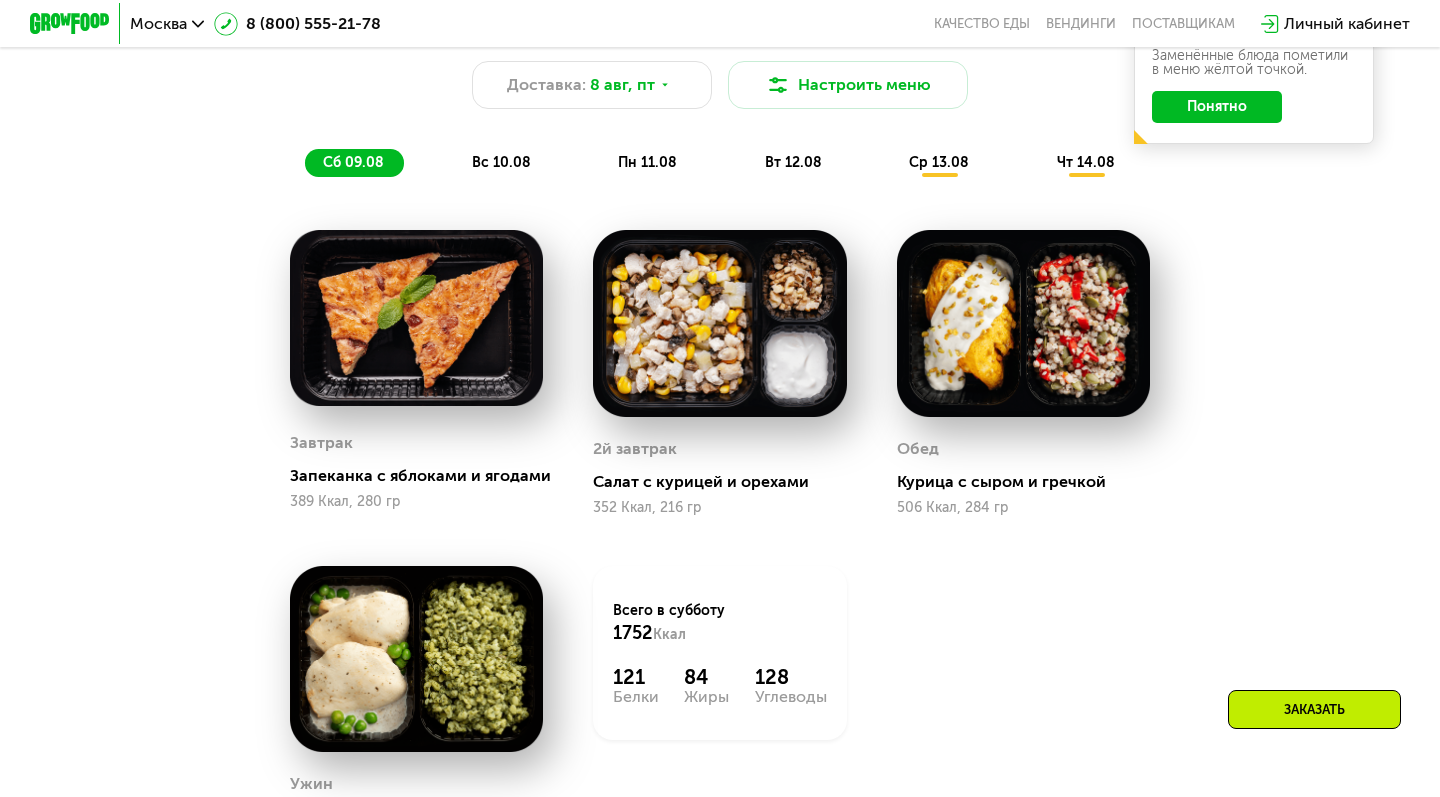 scroll, scrollTop: 680, scrollLeft: 0, axis: vertical 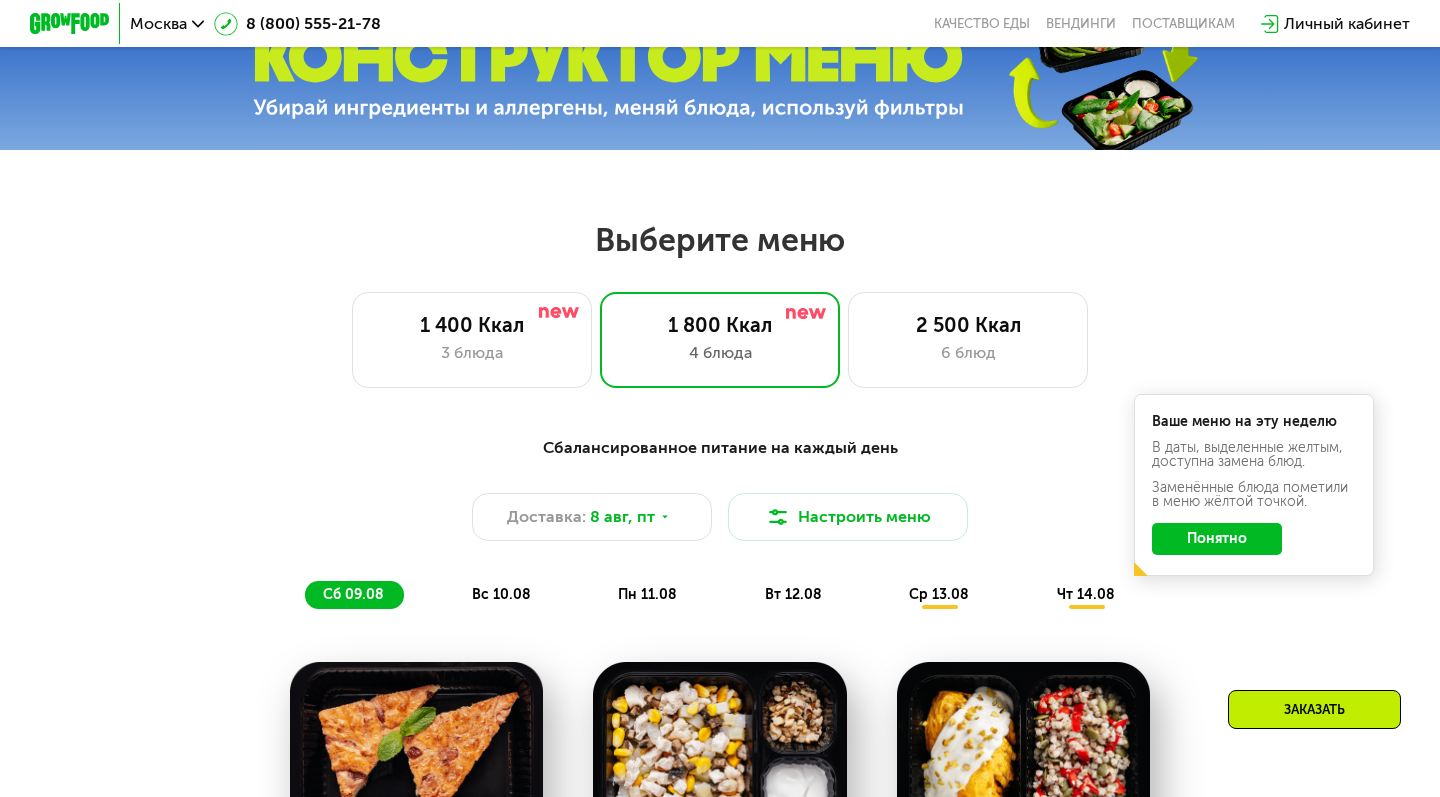 click on "вс 10.08" at bounding box center (501, 594) 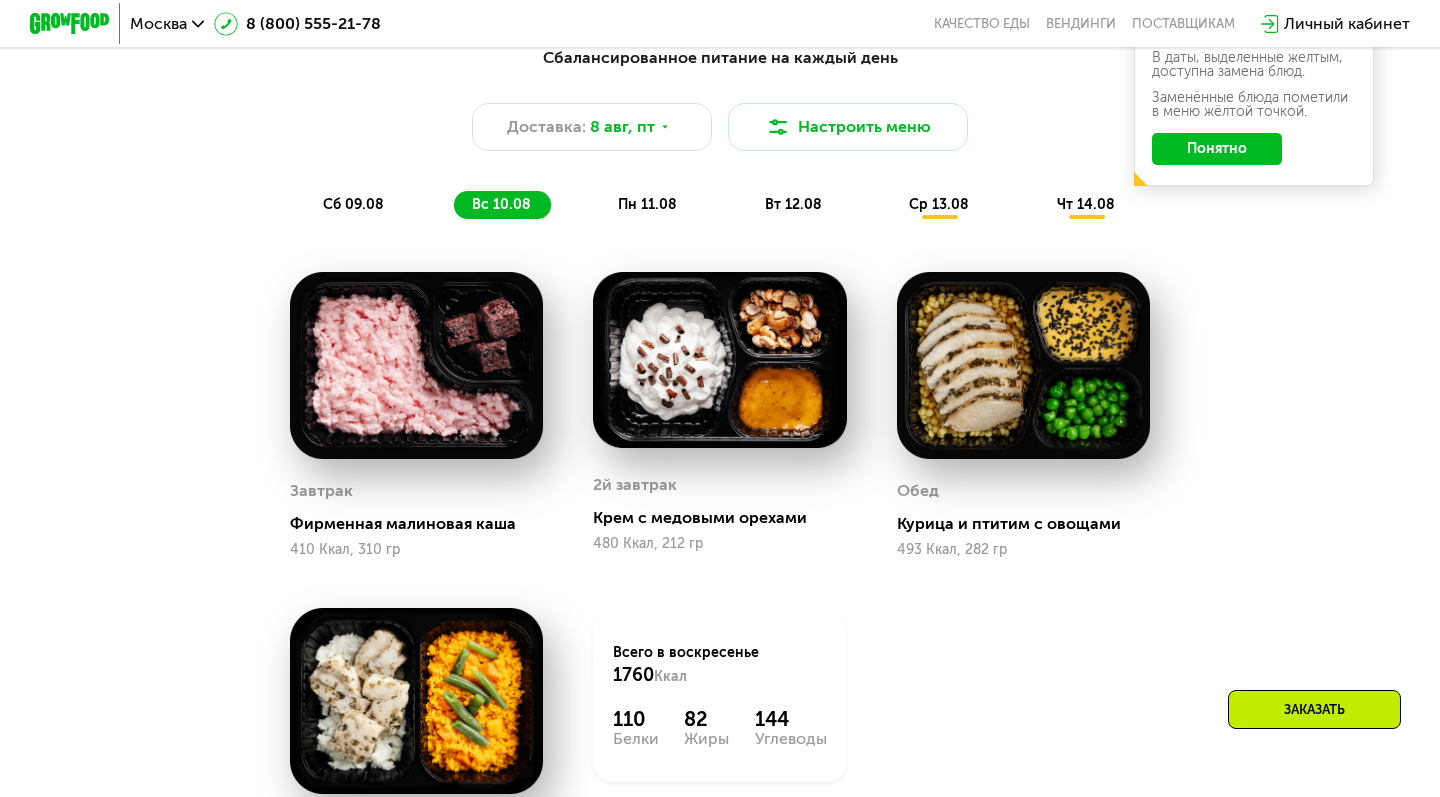 scroll, scrollTop: 1068, scrollLeft: 0, axis: vertical 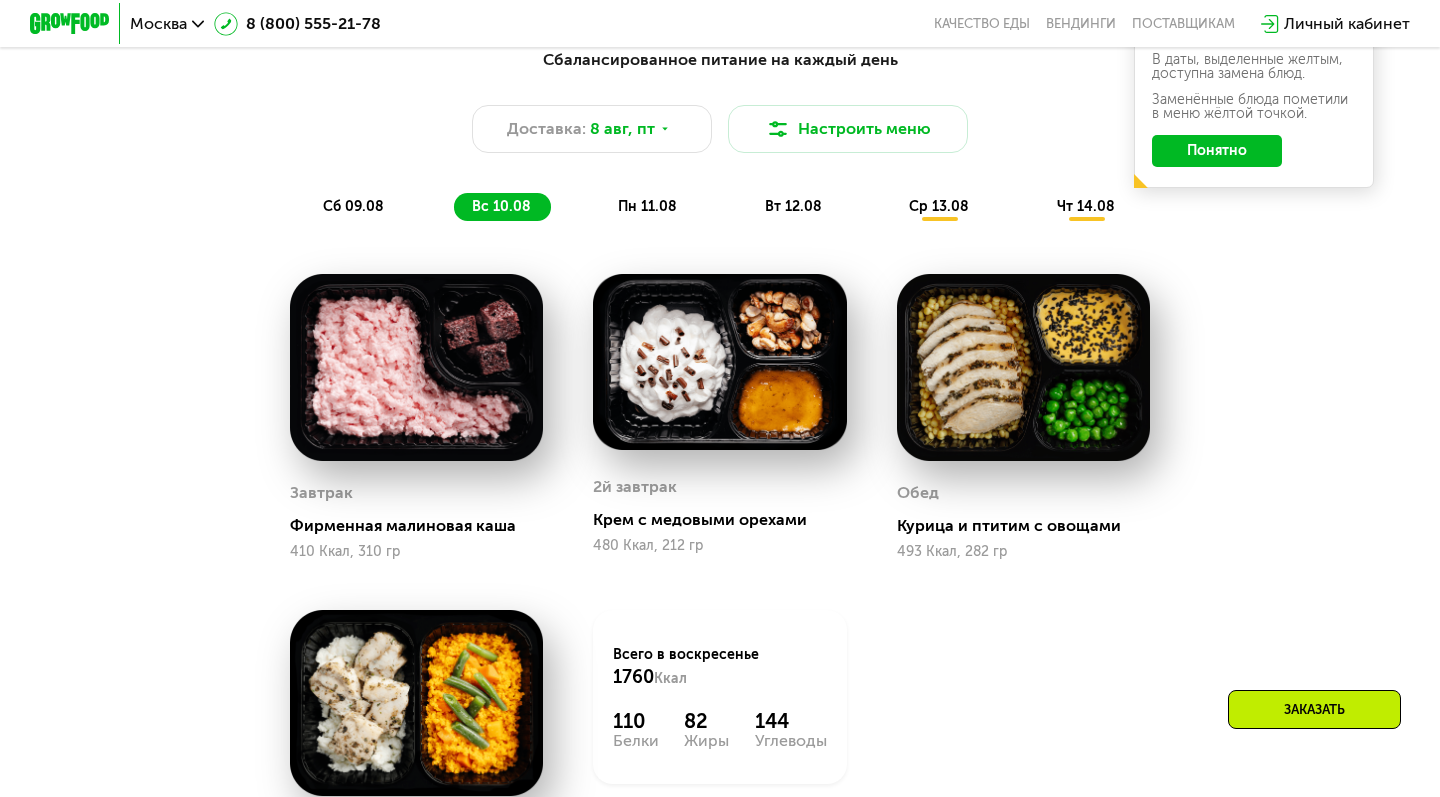 click on "пн 11.08" at bounding box center [647, 206] 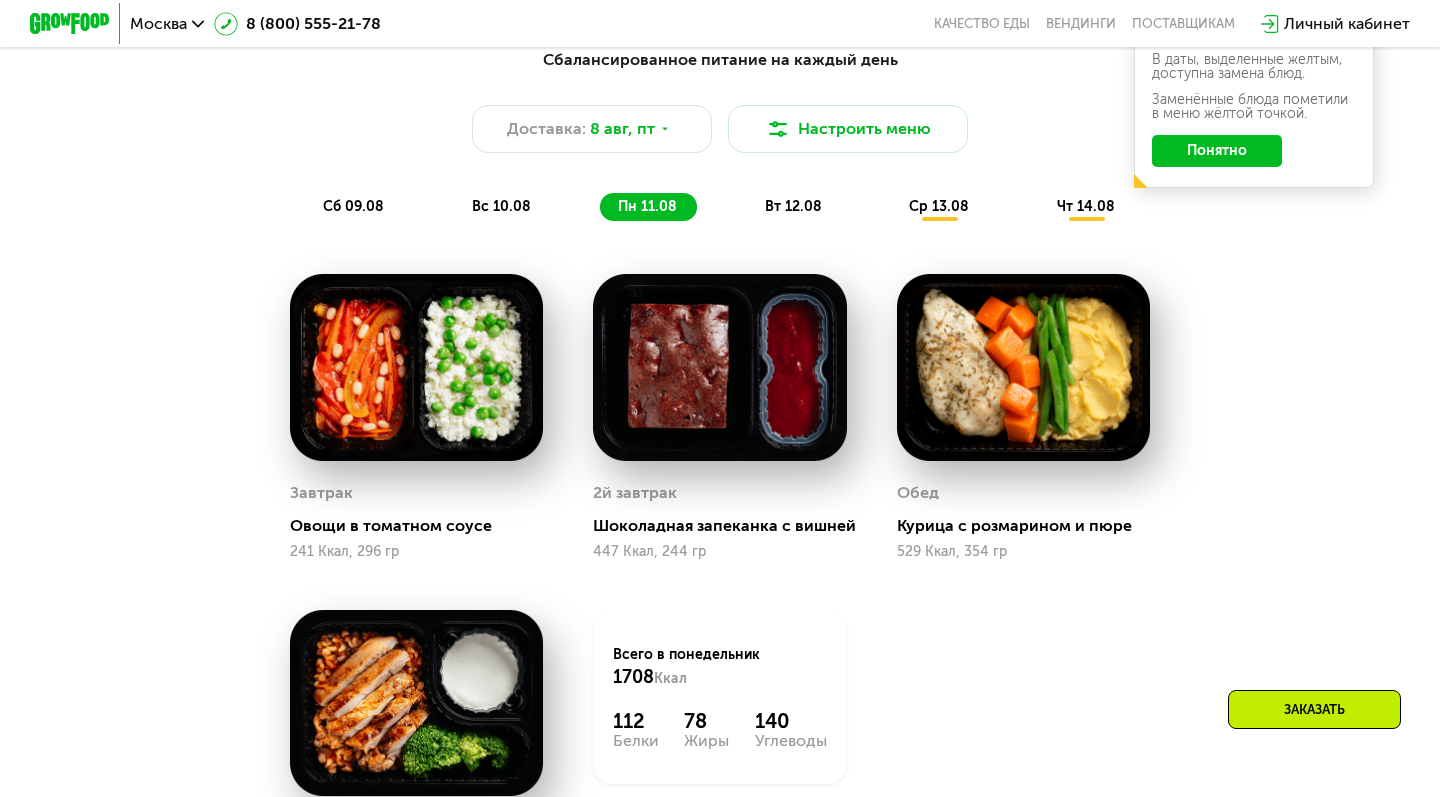 click on "вт 12.08" at bounding box center (793, 206) 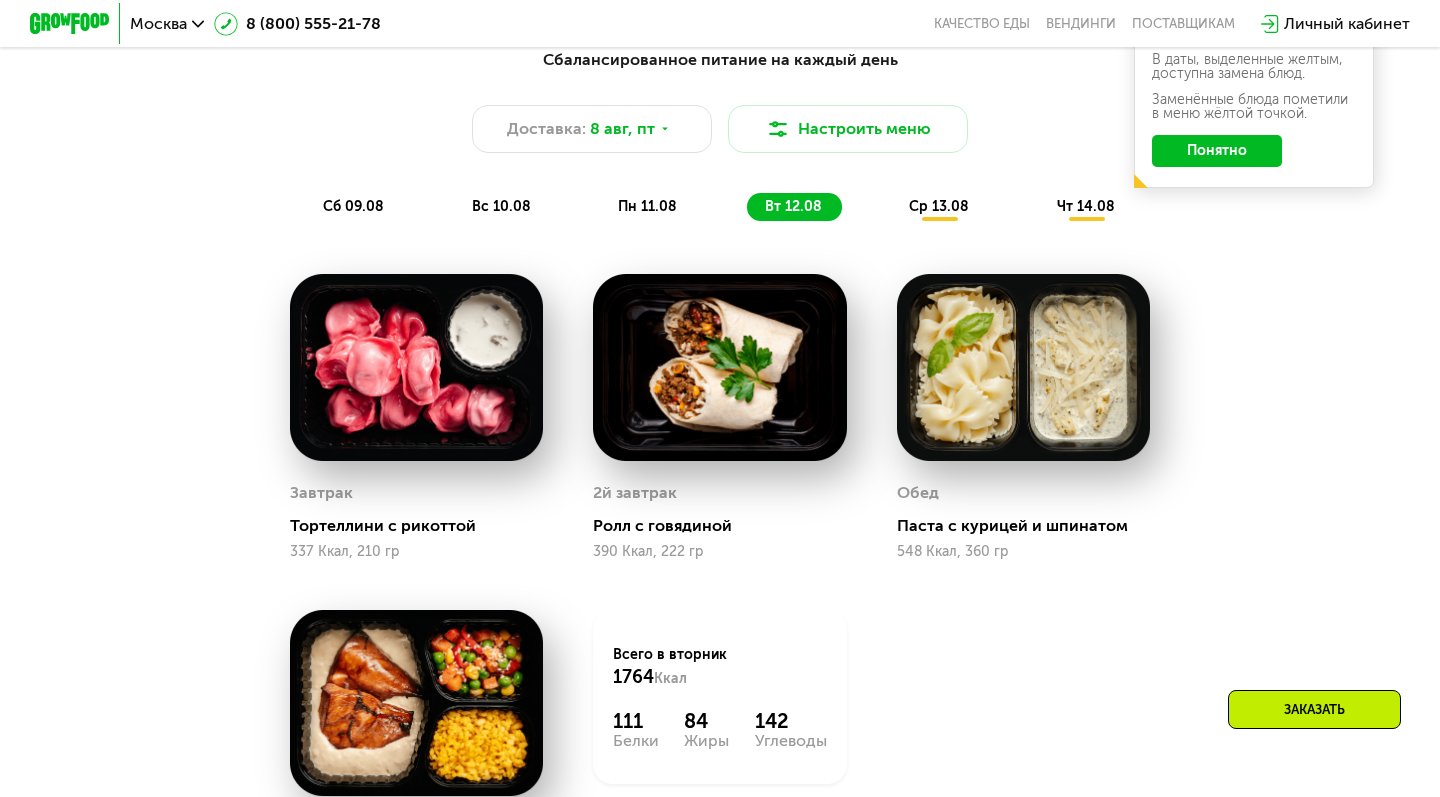 click on "пн 11.08" at bounding box center (647, 206) 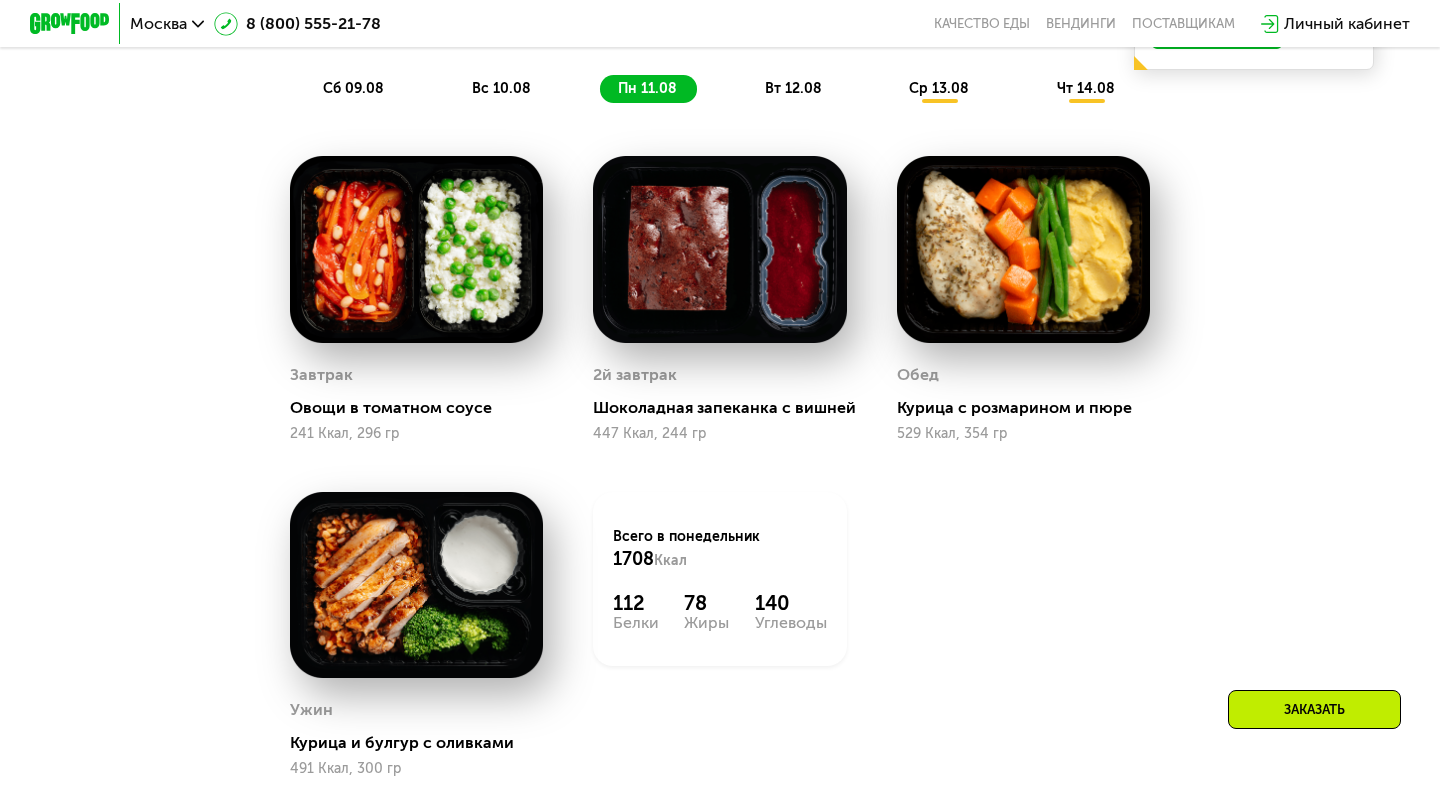 scroll, scrollTop: 1188, scrollLeft: 0, axis: vertical 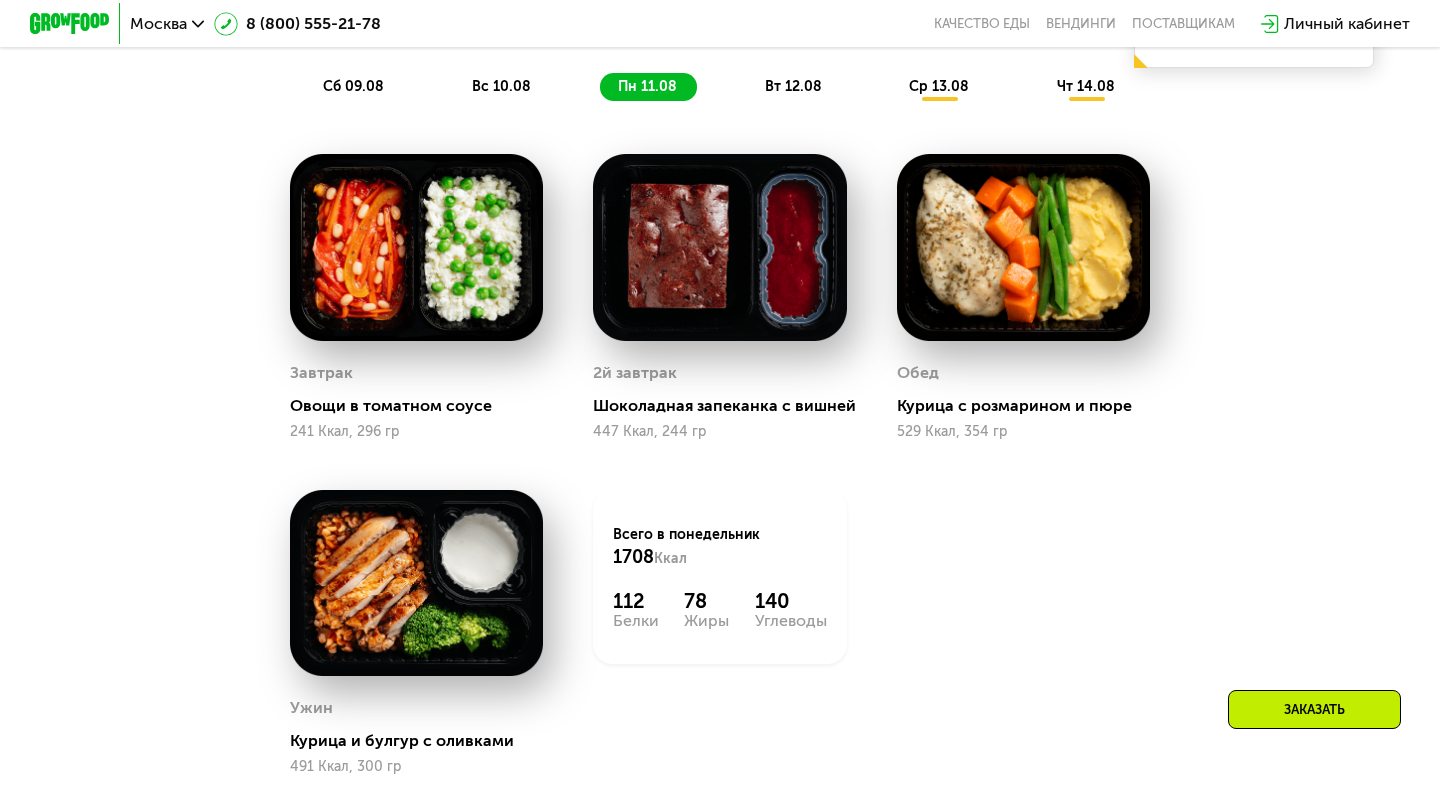 click on "вт 12.08" 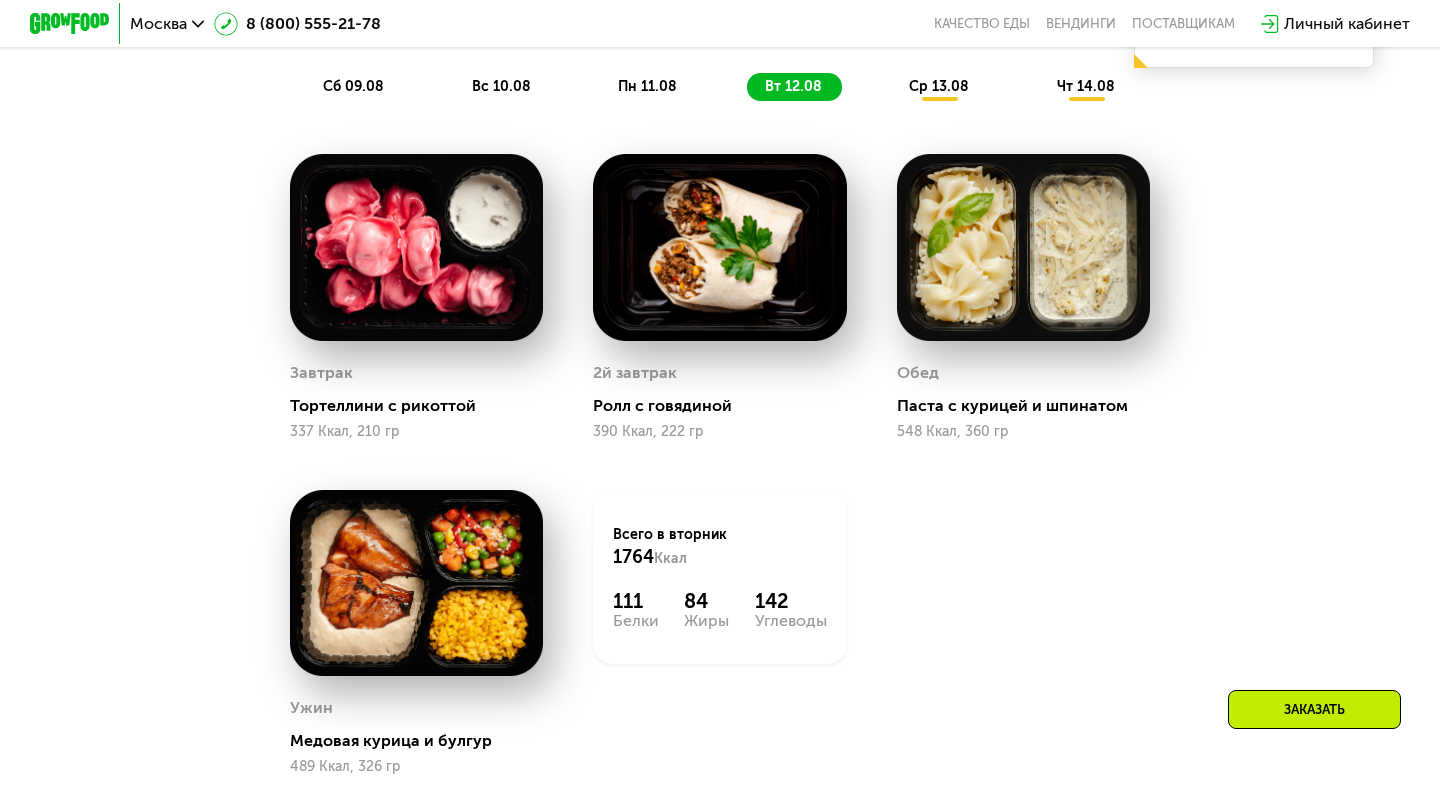 click on "ср 13.08" at bounding box center [939, 86] 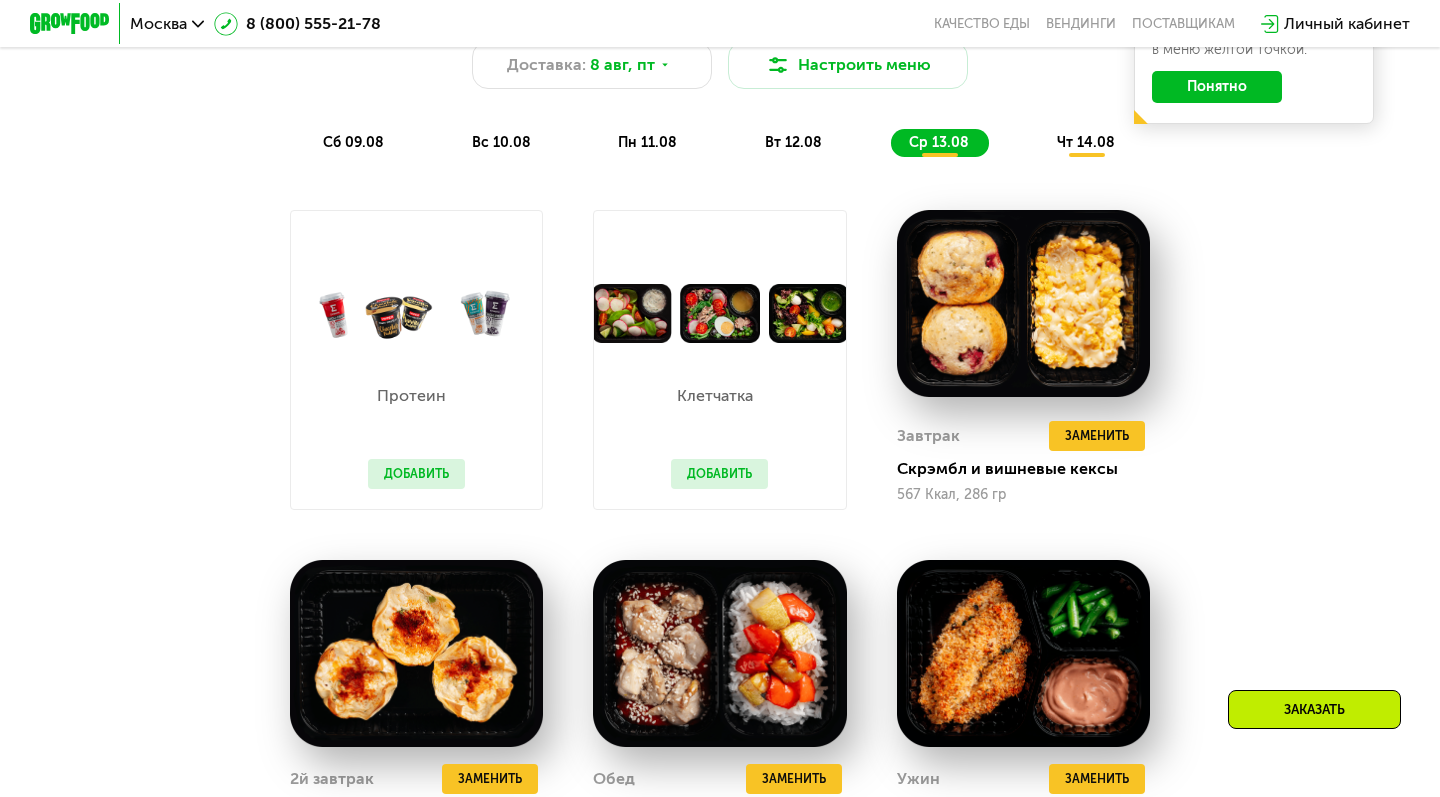 scroll, scrollTop: 1067, scrollLeft: 0, axis: vertical 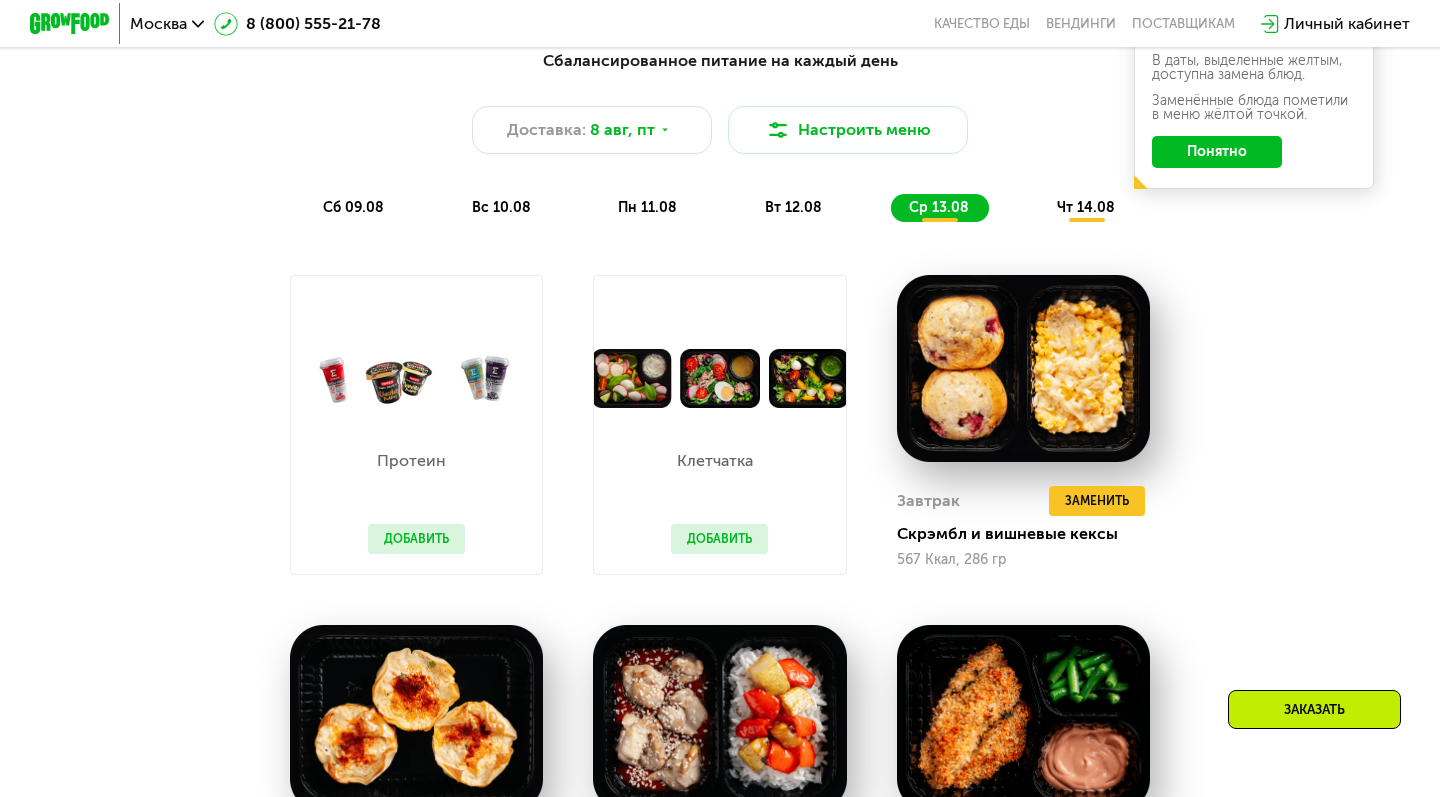 click on "Протеин  Добавить" at bounding box center (416, 491) 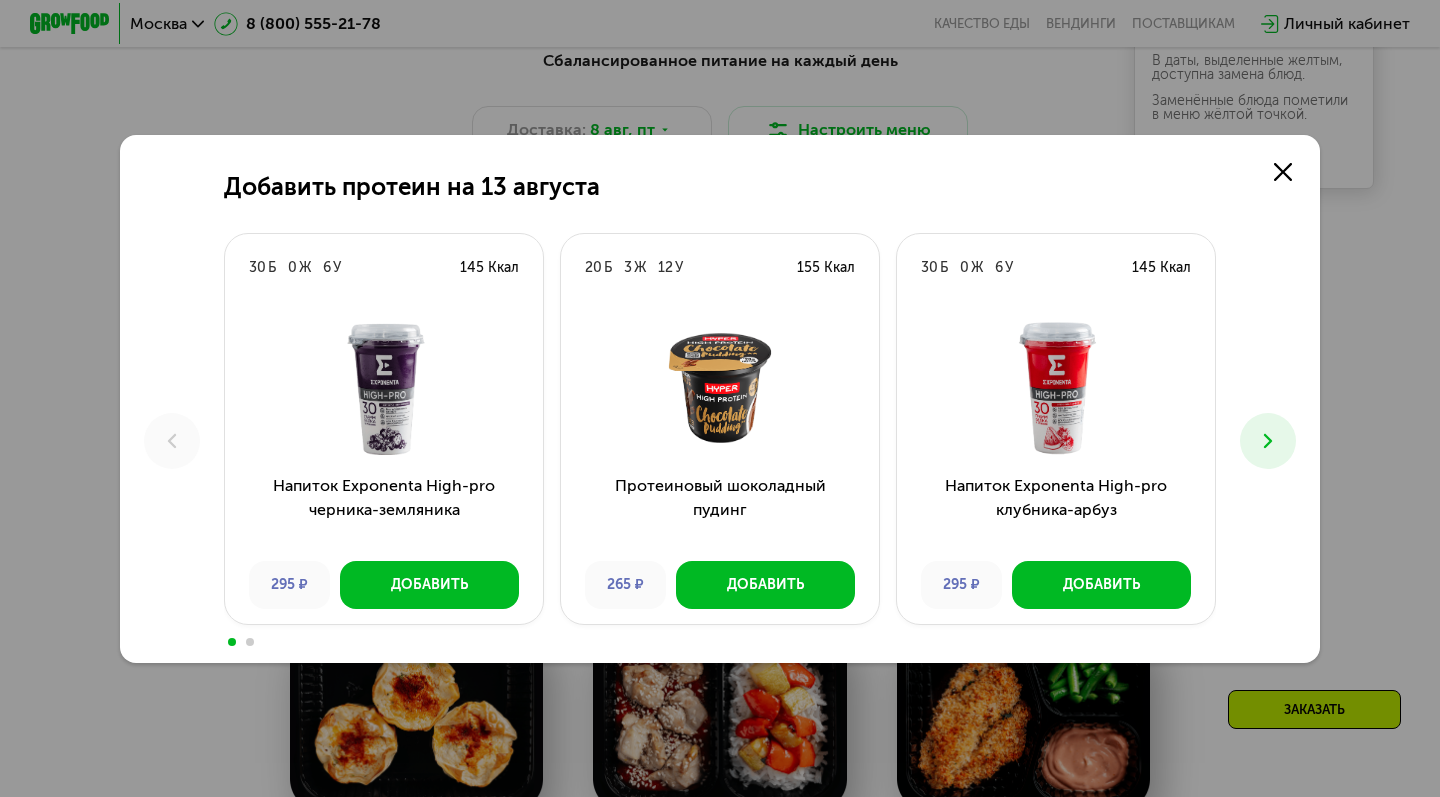 click 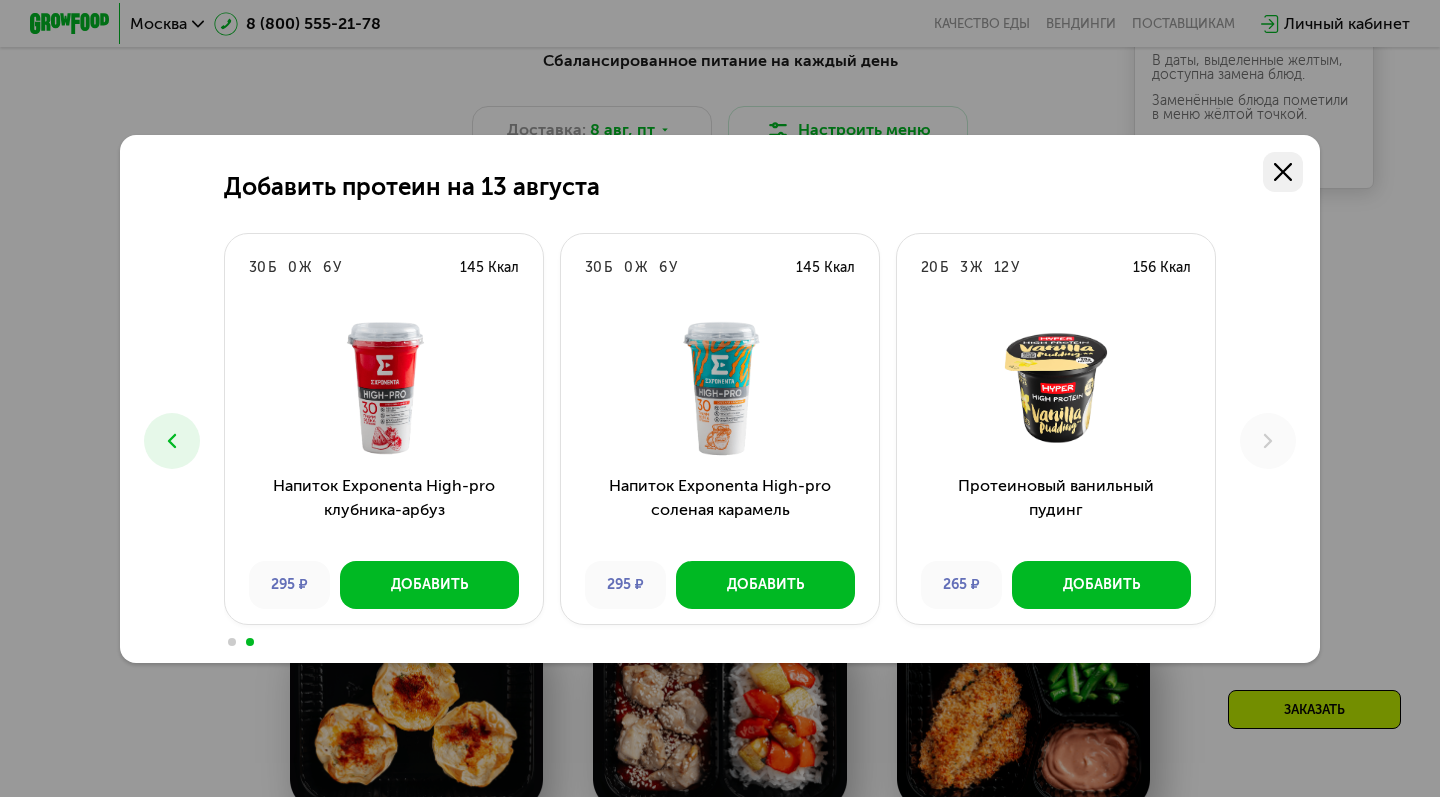 click 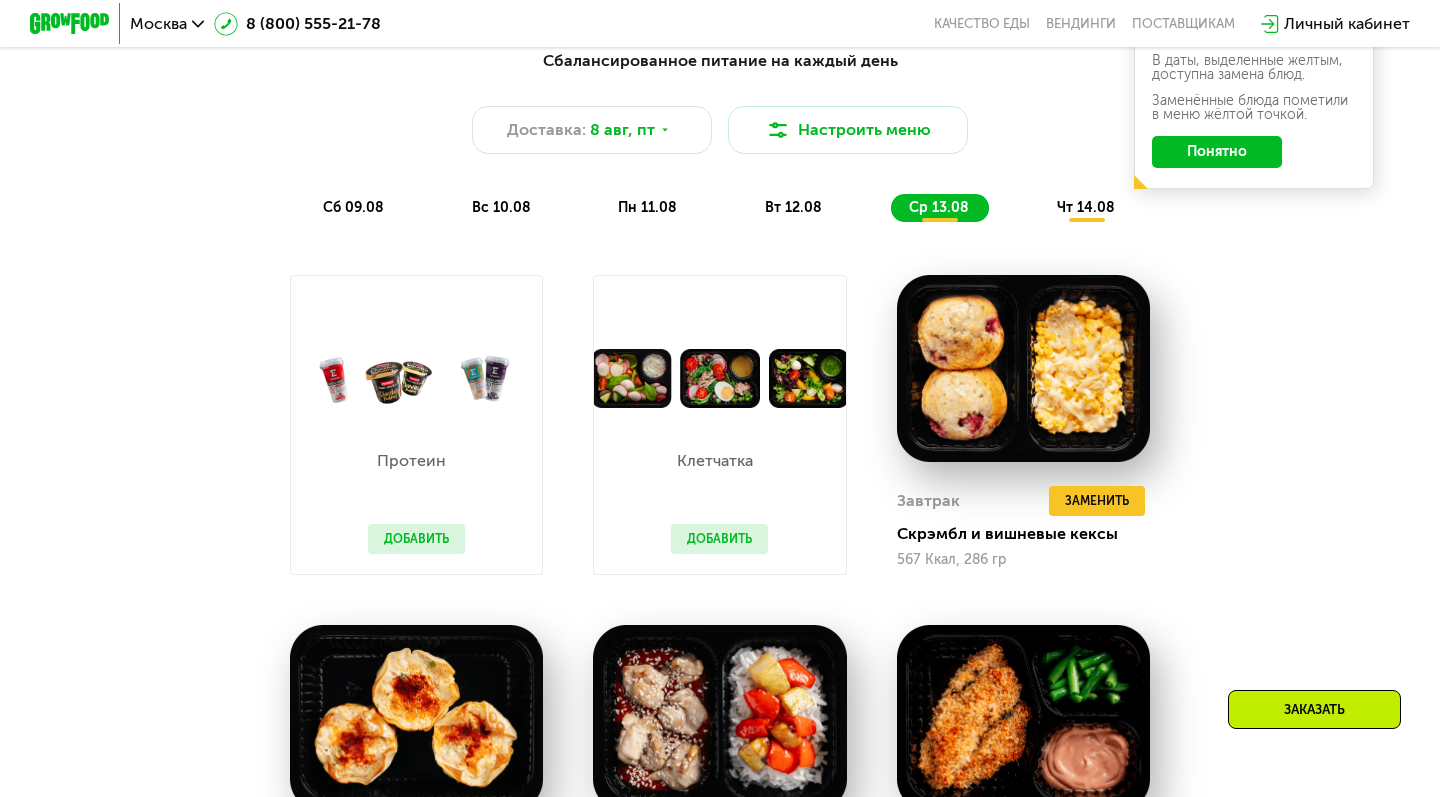 click on "Добавить" at bounding box center (719, 539) 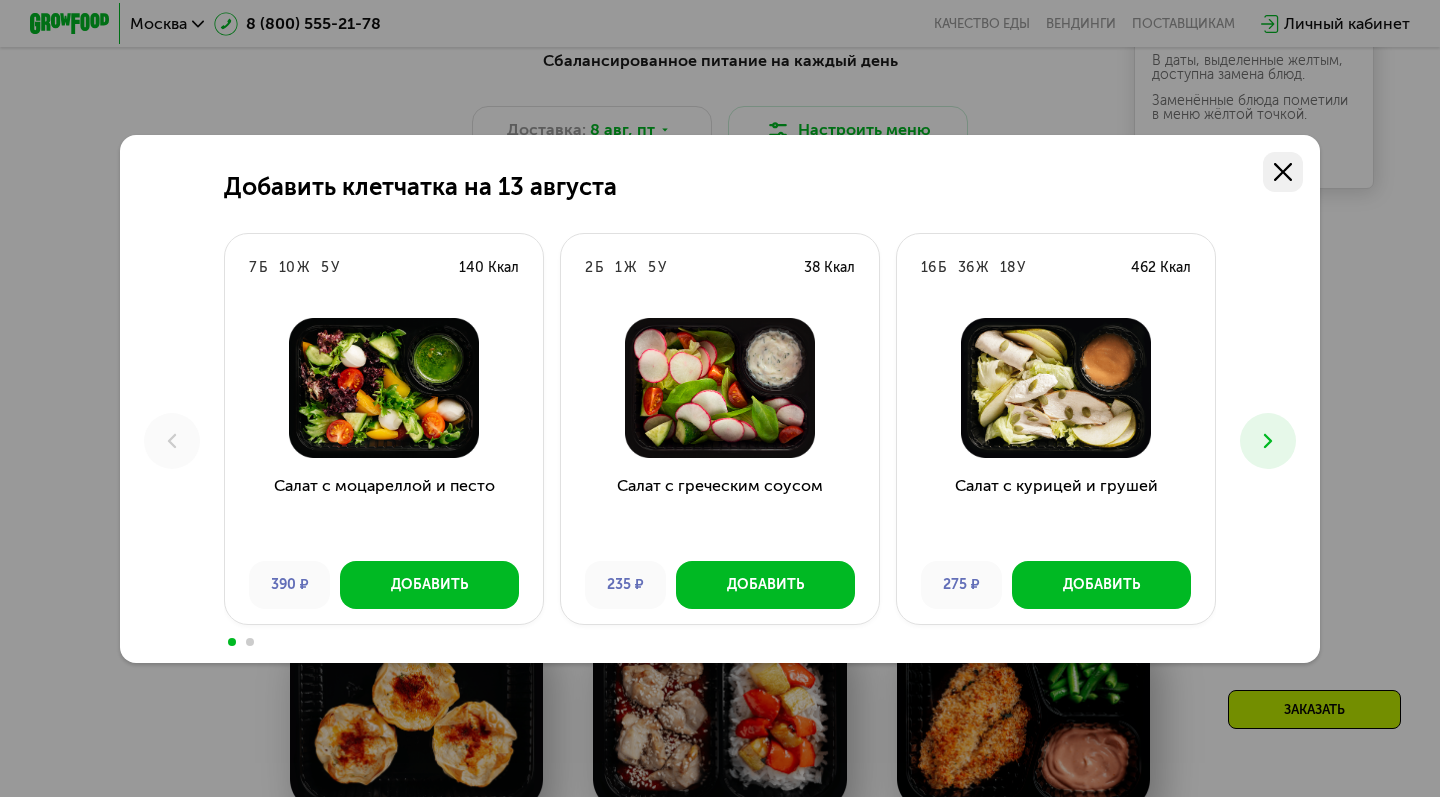 click at bounding box center (1283, 172) 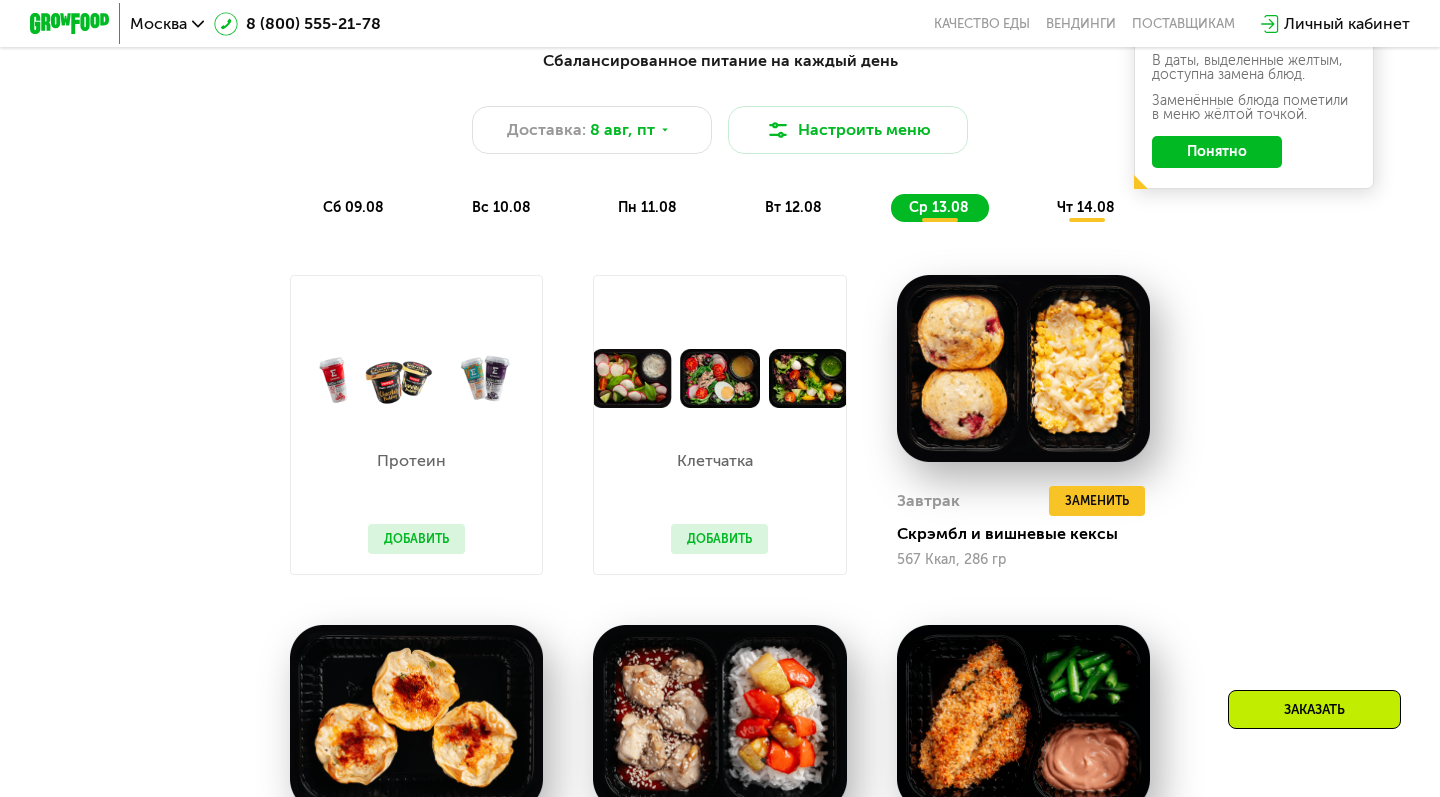 click on "чт 14.08" at bounding box center (1086, 207) 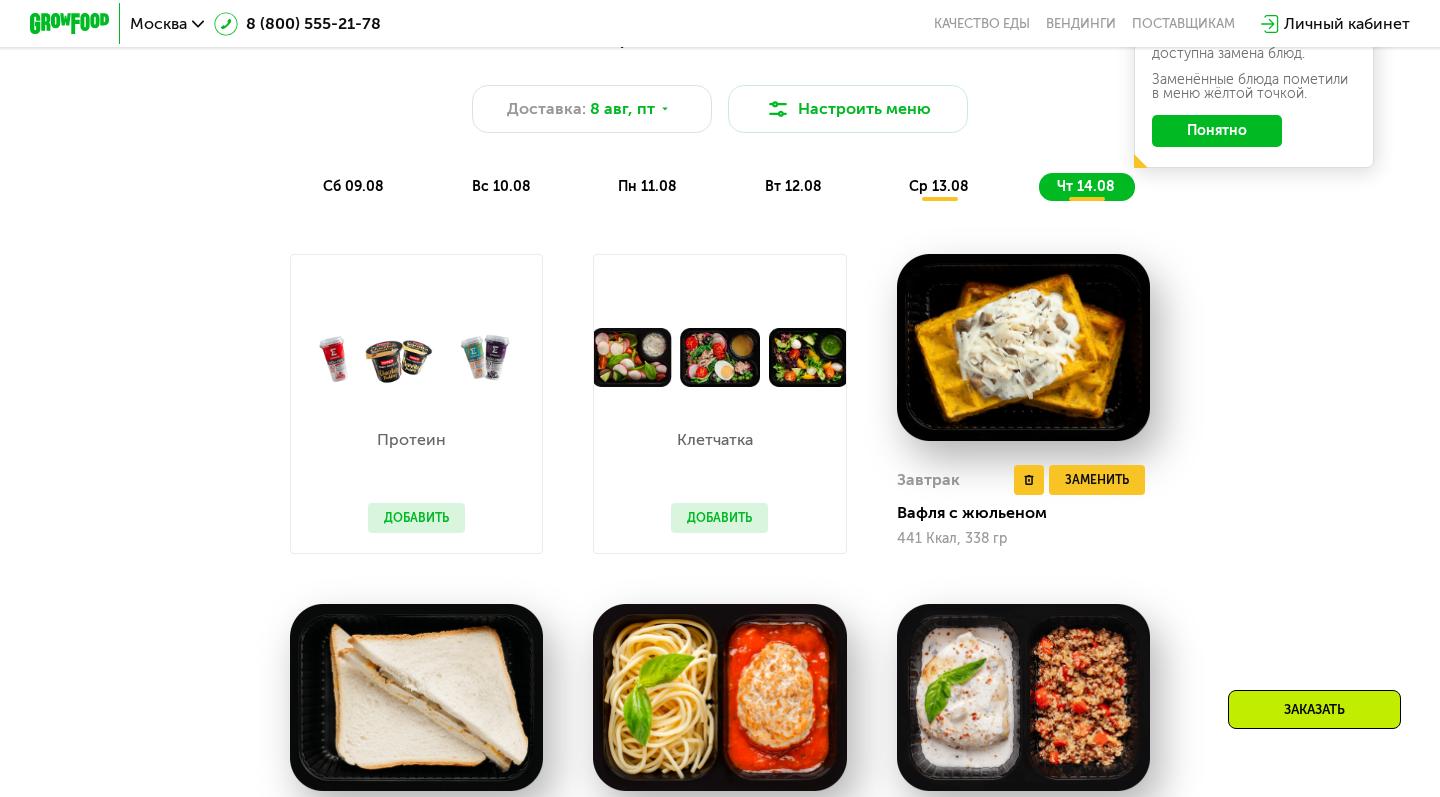 scroll, scrollTop: 912, scrollLeft: 0, axis: vertical 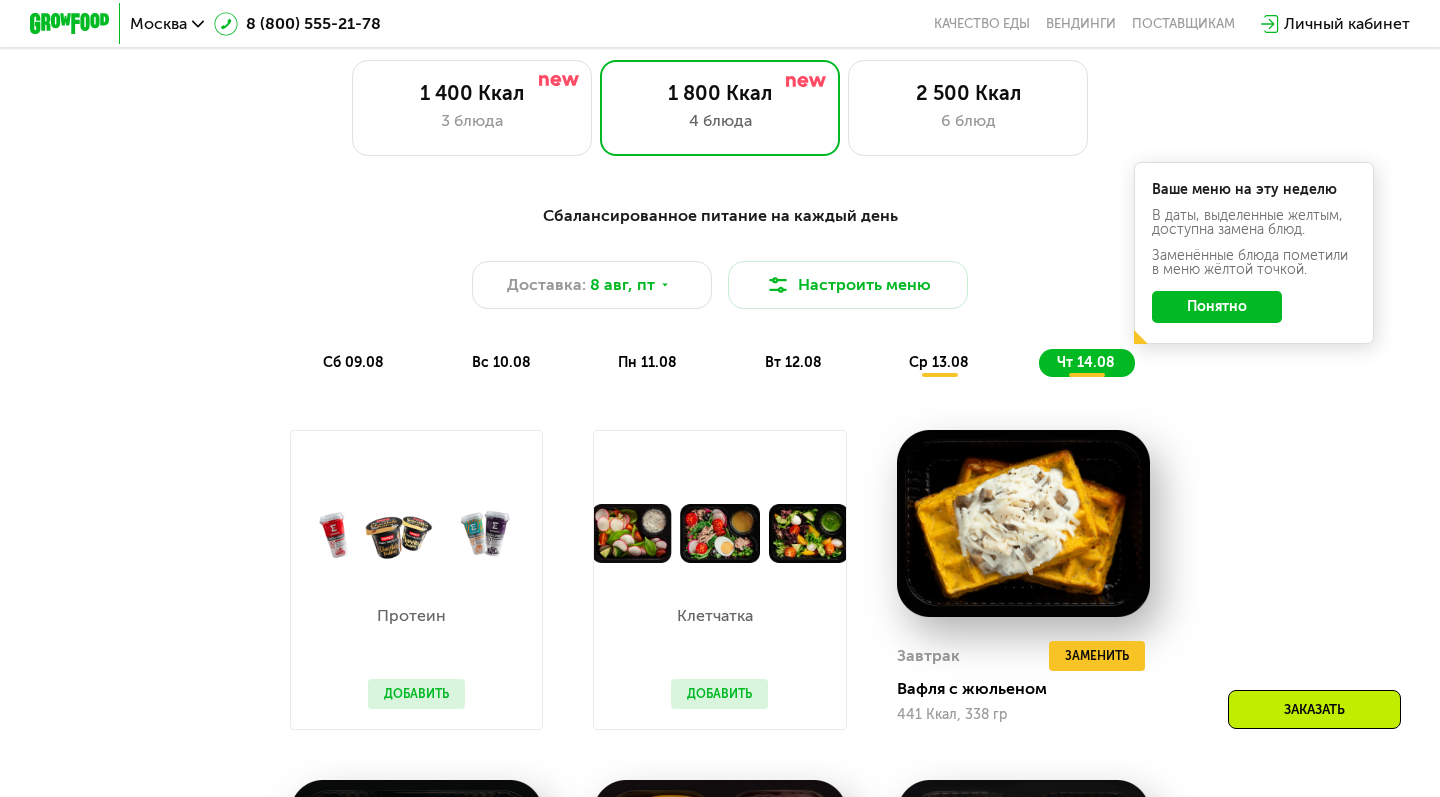 click on "ср 13.08" 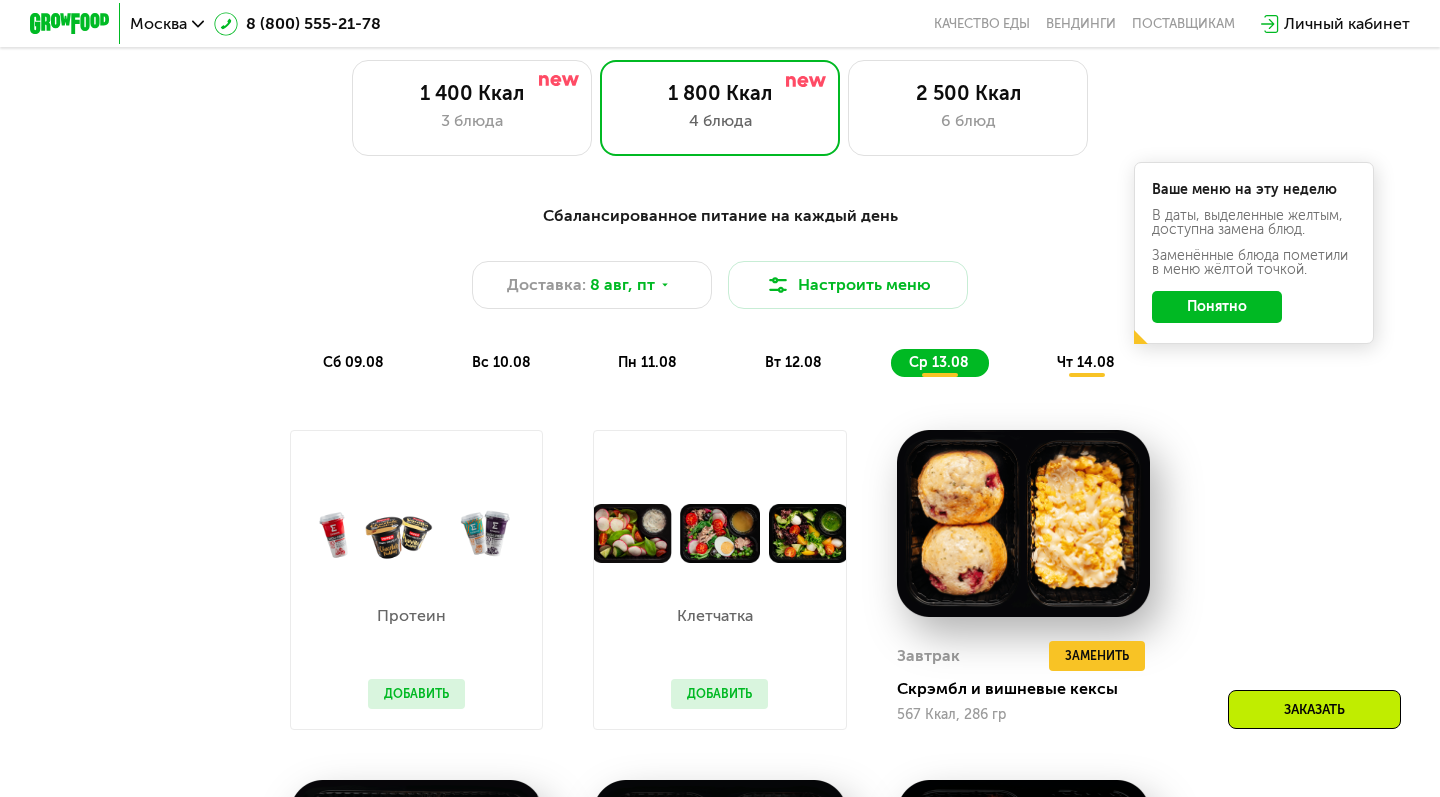 click on "вт 12.08" at bounding box center (793, 362) 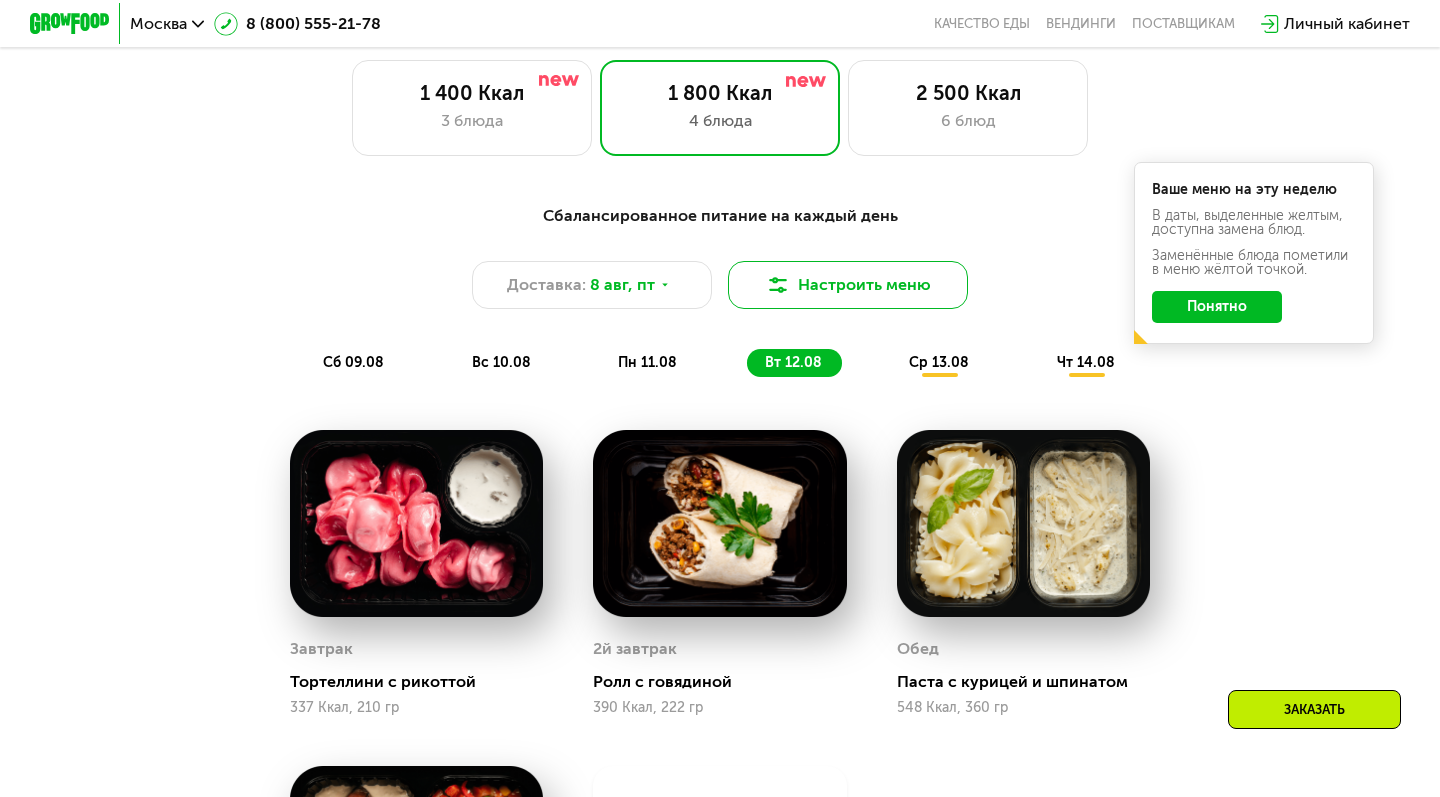click on "Настроить меню" at bounding box center (848, 285) 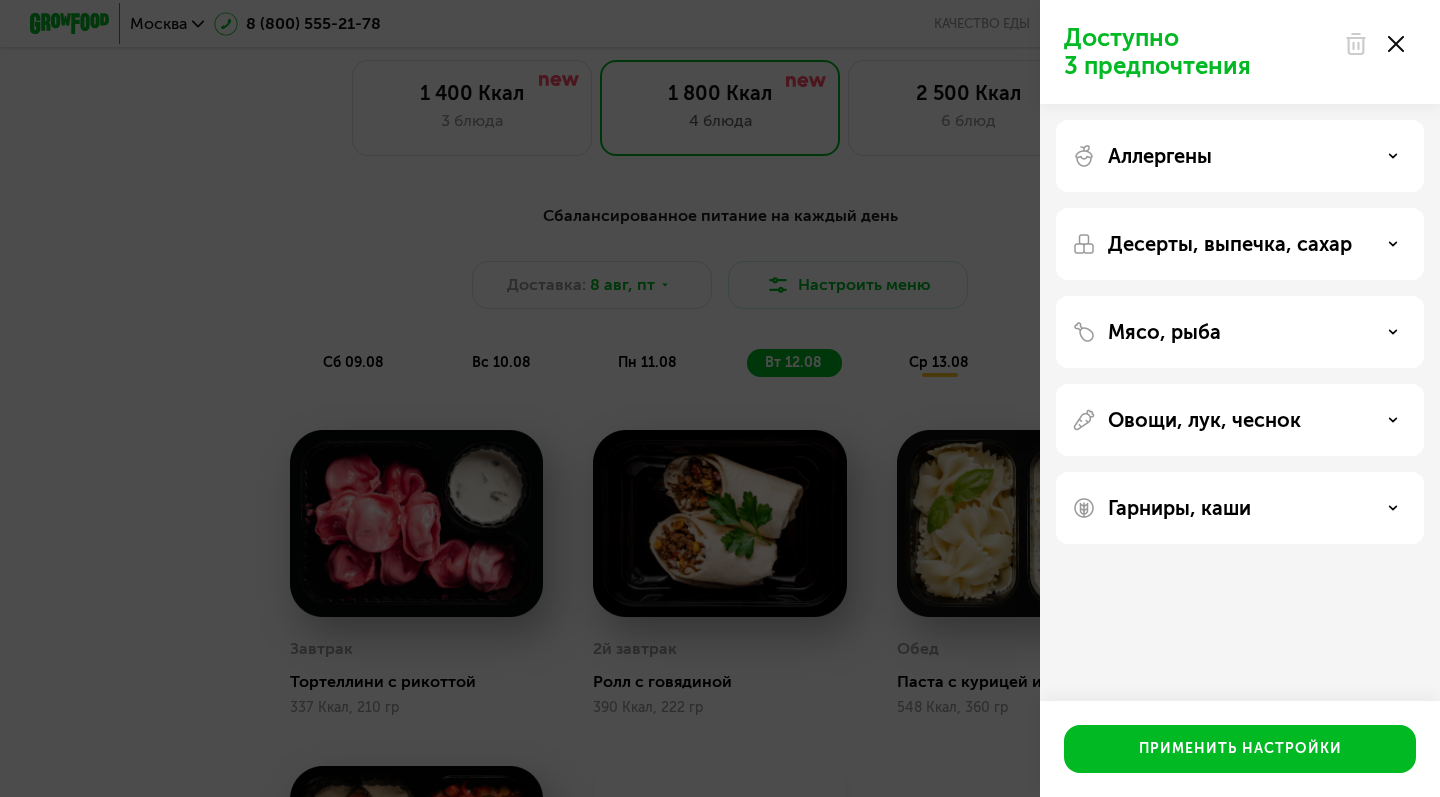 click on "Аллергены" 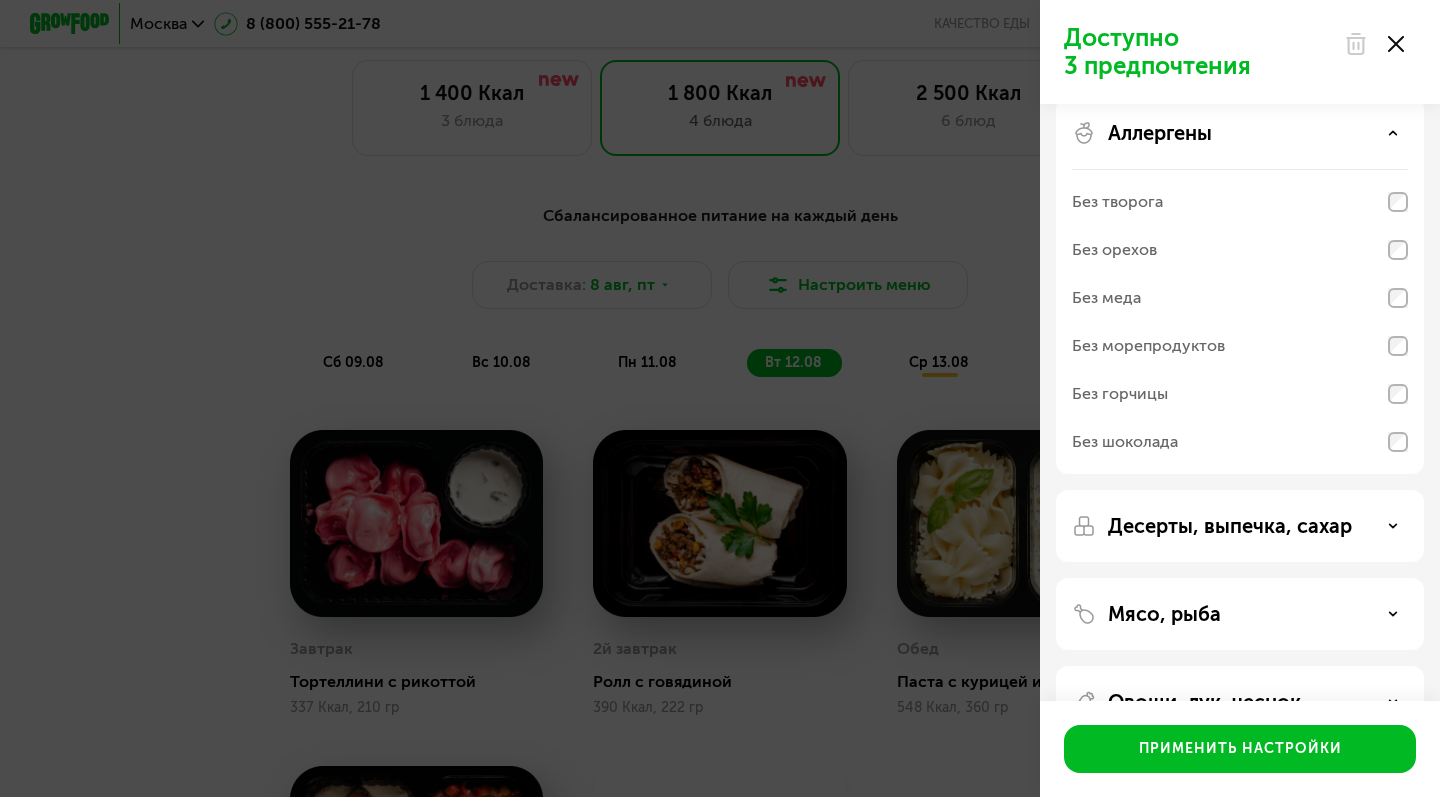 scroll, scrollTop: 19, scrollLeft: 0, axis: vertical 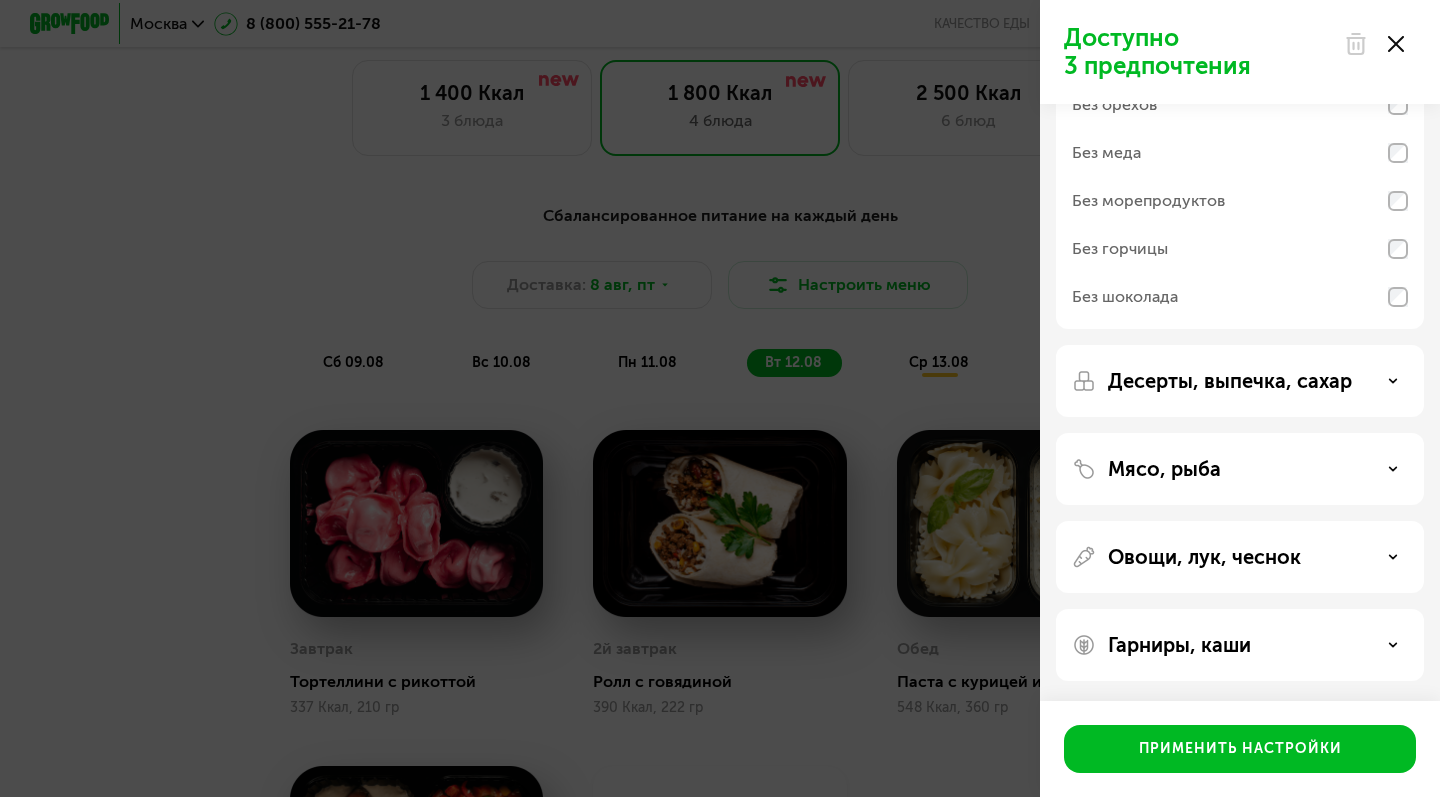 click on "Овощи, лук, чеснок" at bounding box center [1204, 557] 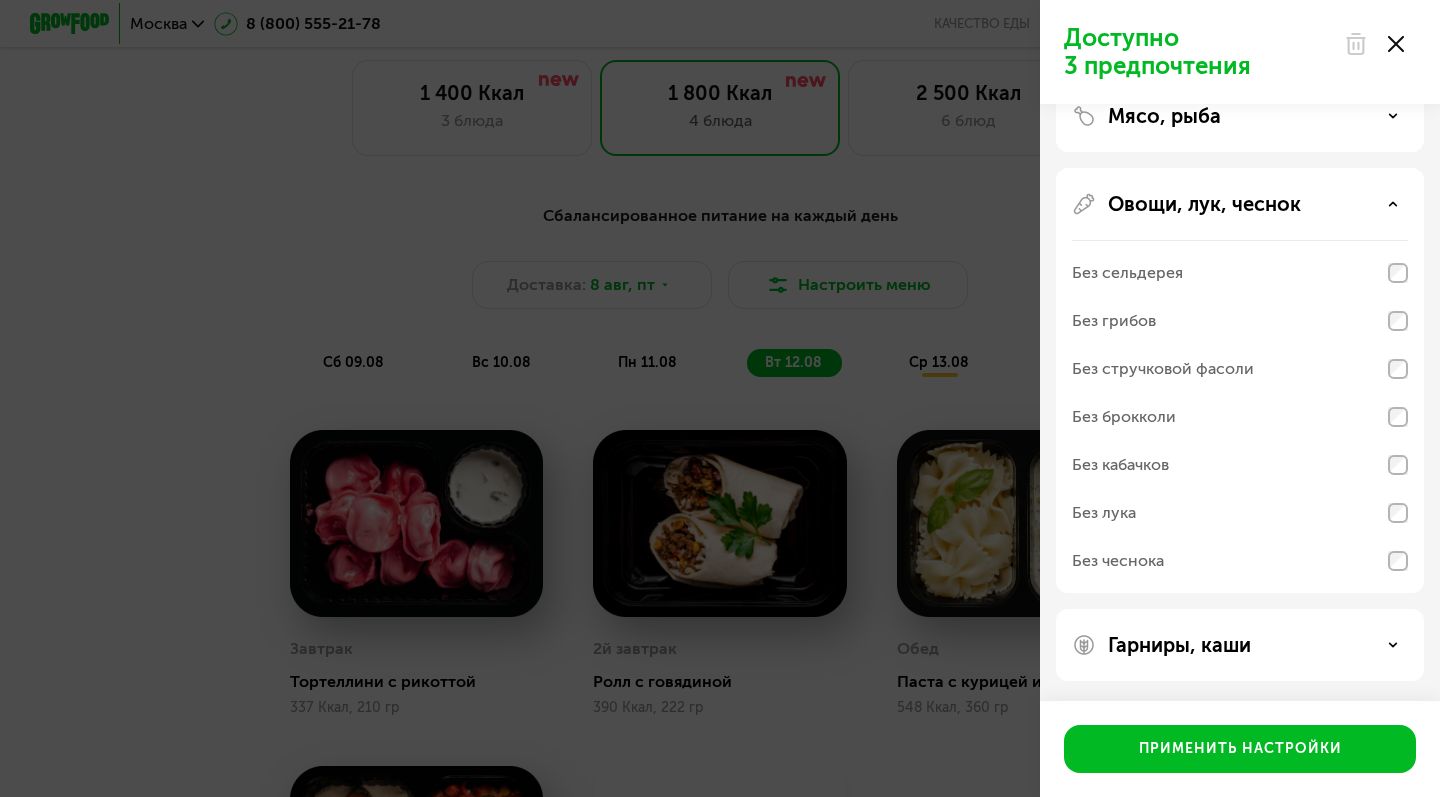 scroll, scrollTop: 521, scrollLeft: 0, axis: vertical 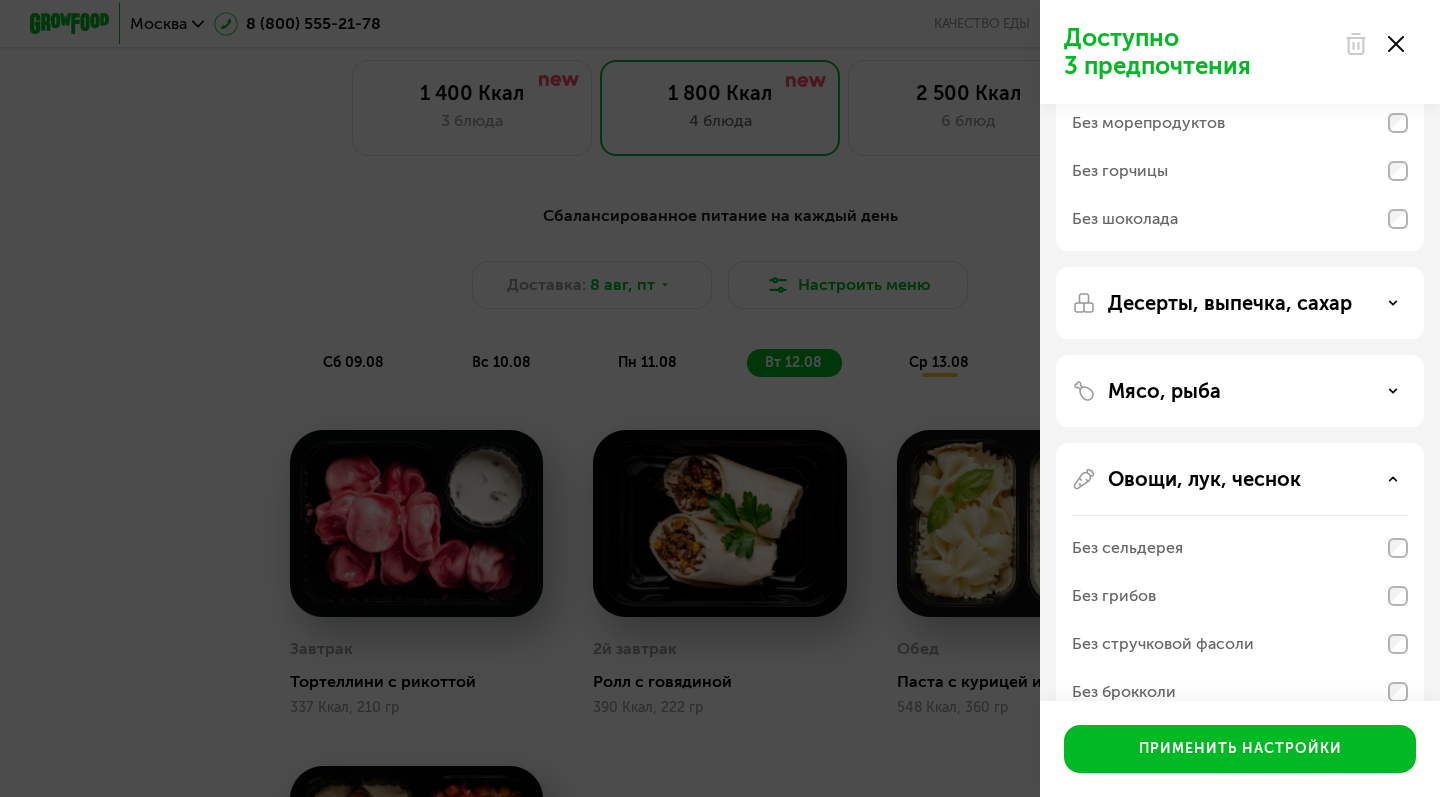 click 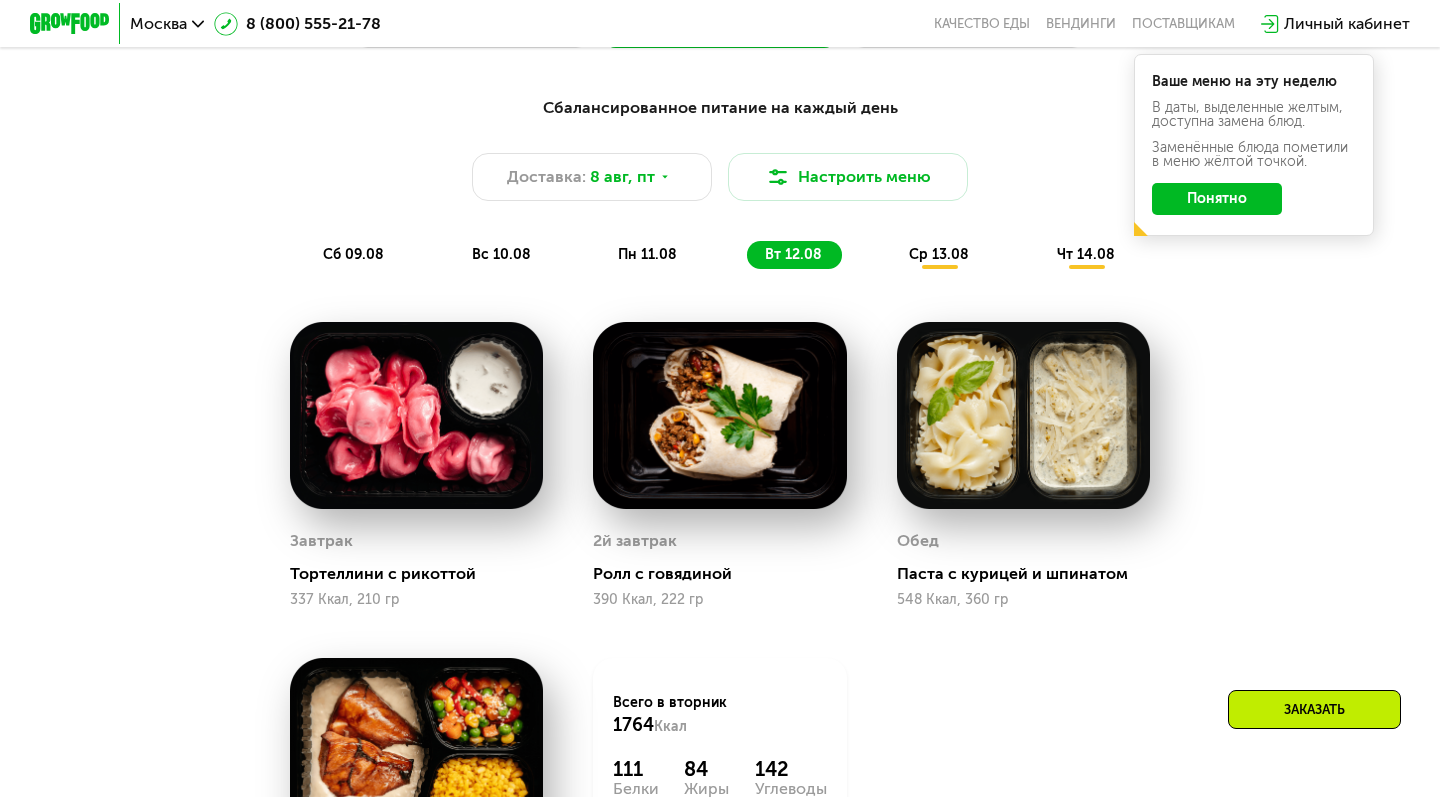 scroll, scrollTop: 1010, scrollLeft: 0, axis: vertical 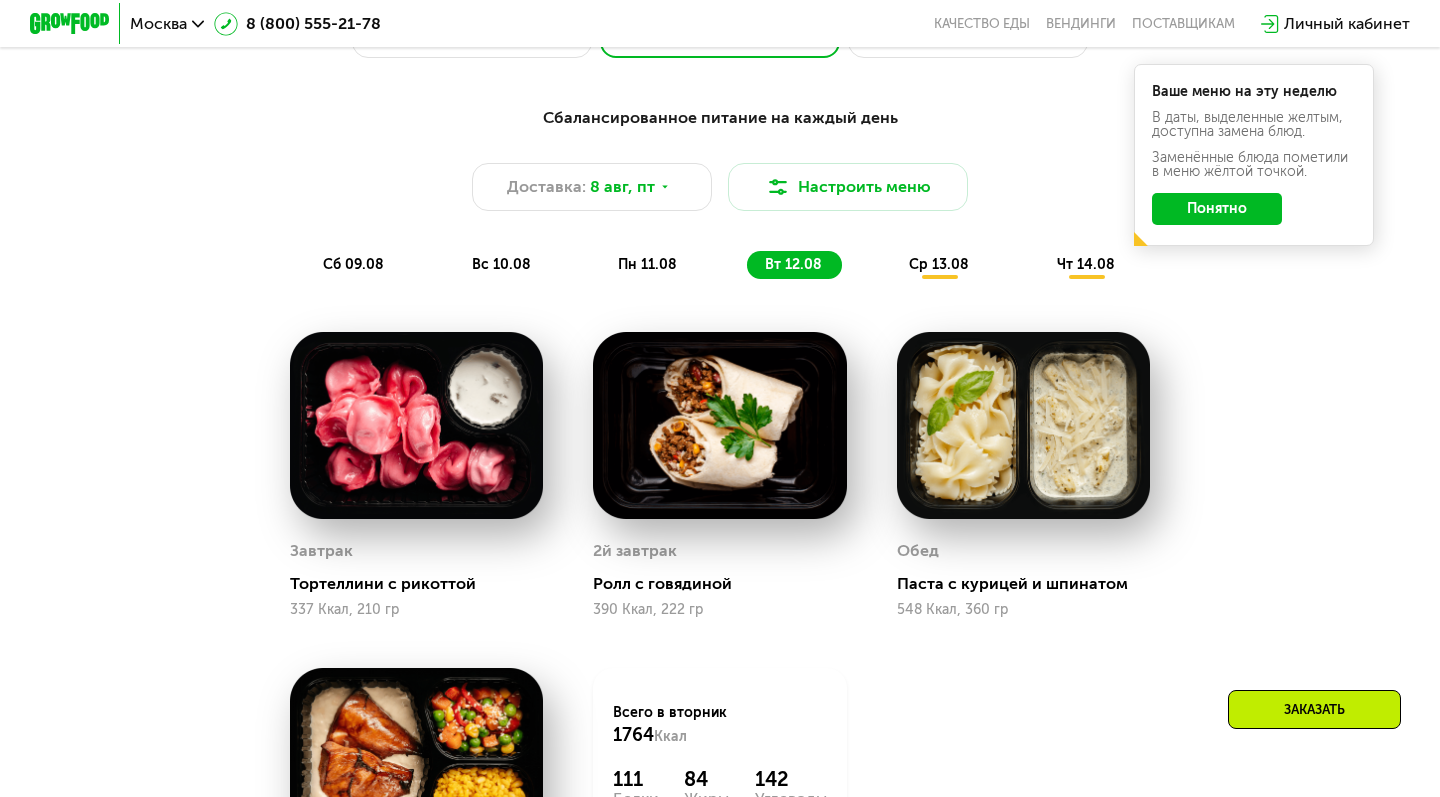 click on "ср 13.08" at bounding box center [939, 264] 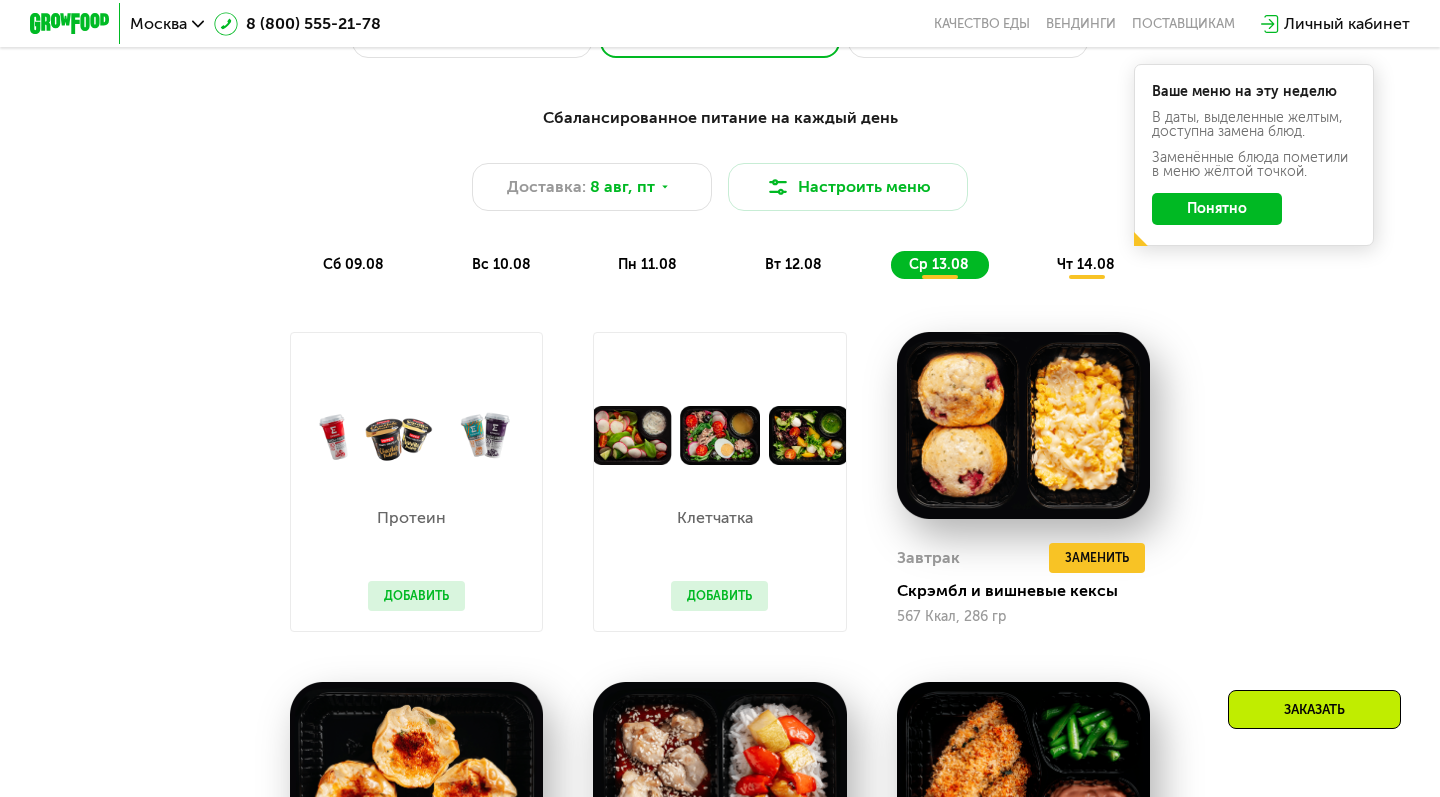 click on "чт 14.08" at bounding box center [1086, 264] 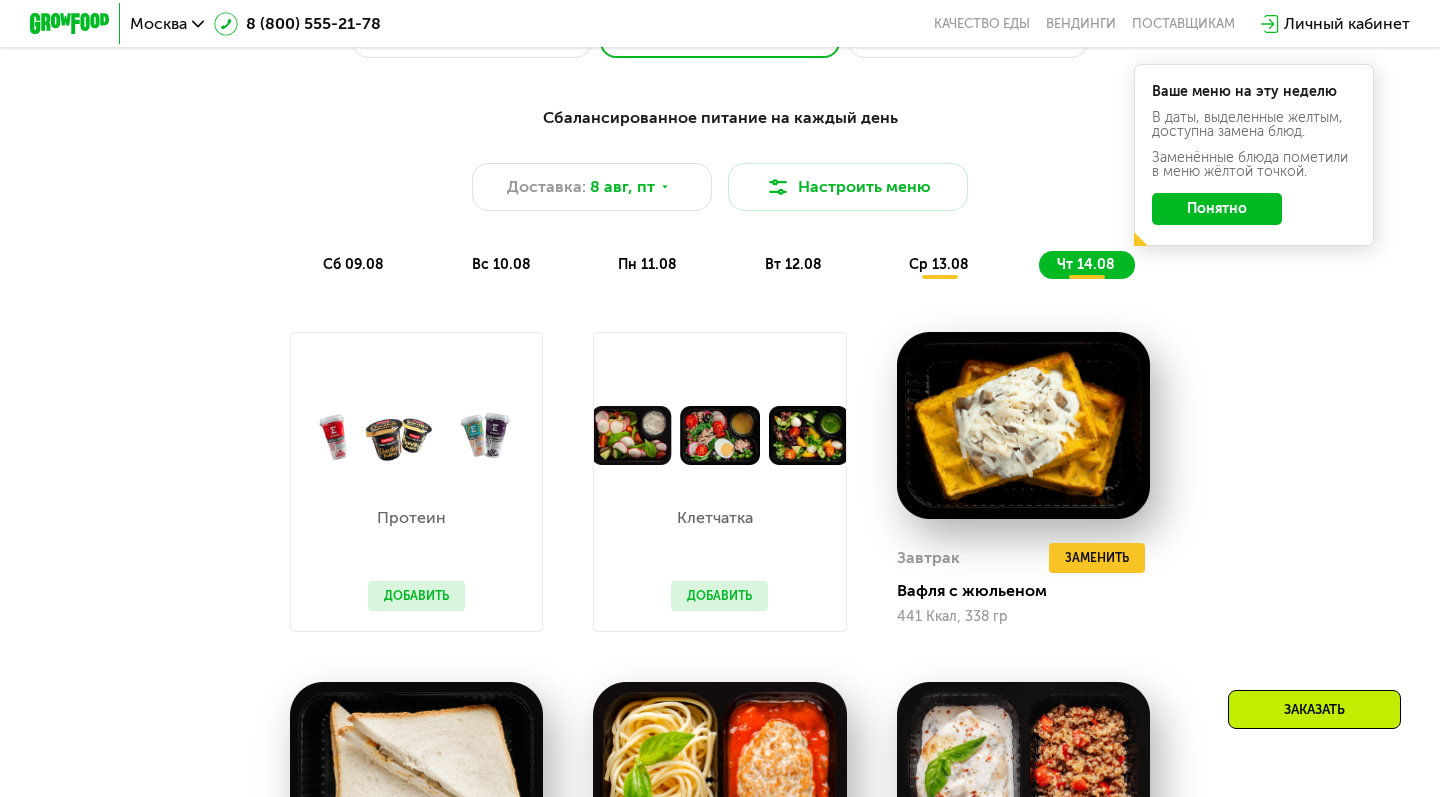 click on "Понятно" 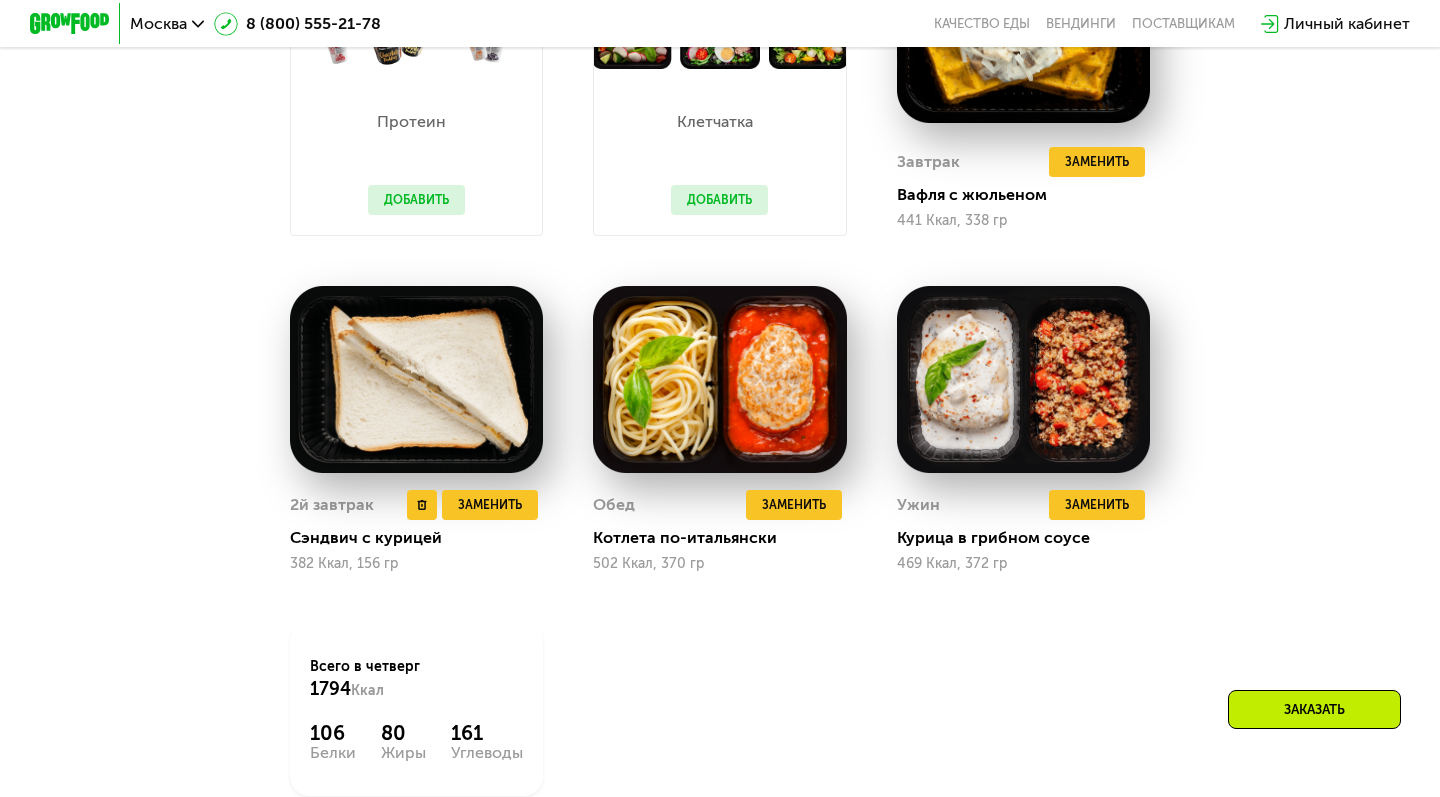 scroll, scrollTop: 1409, scrollLeft: 0, axis: vertical 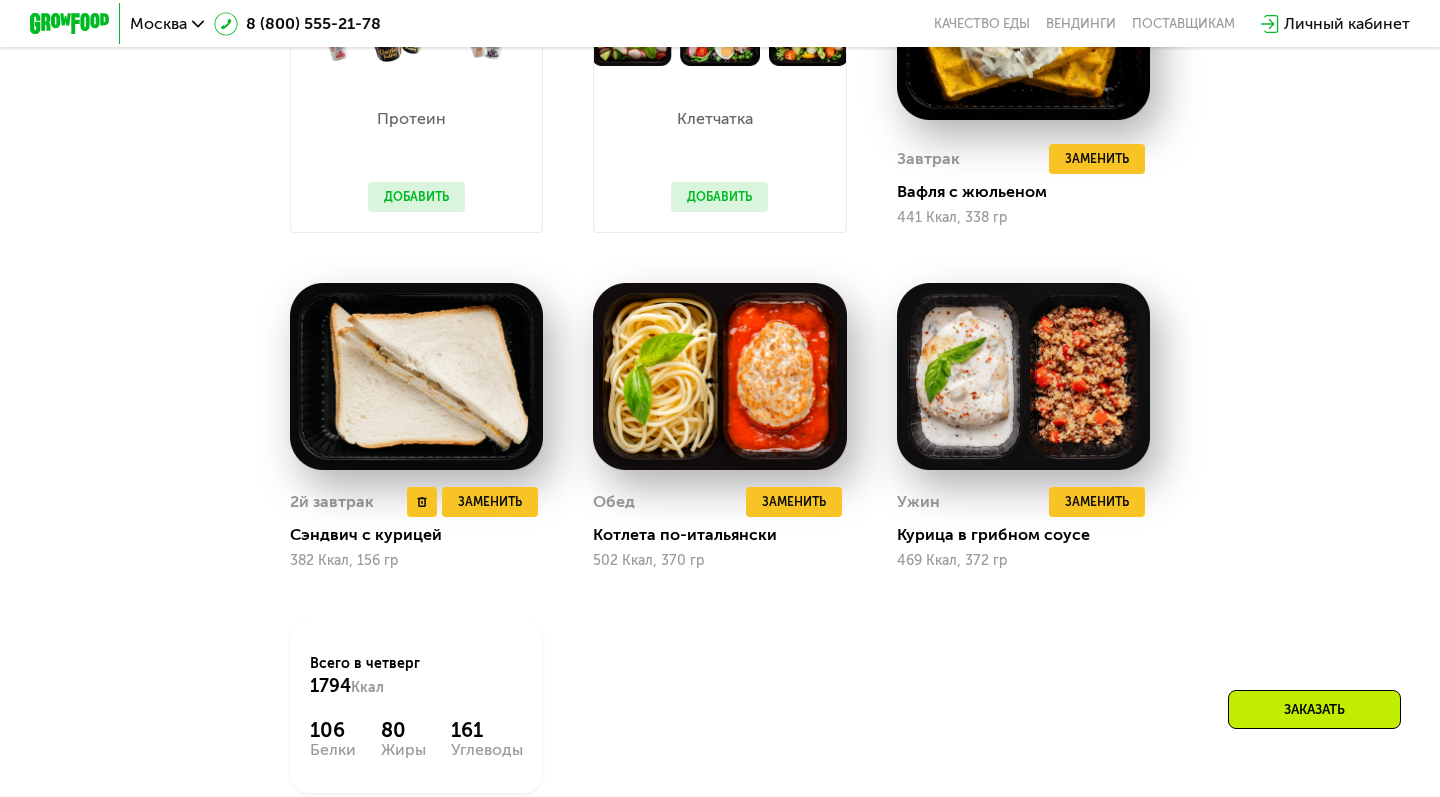 click at bounding box center (416, 376) 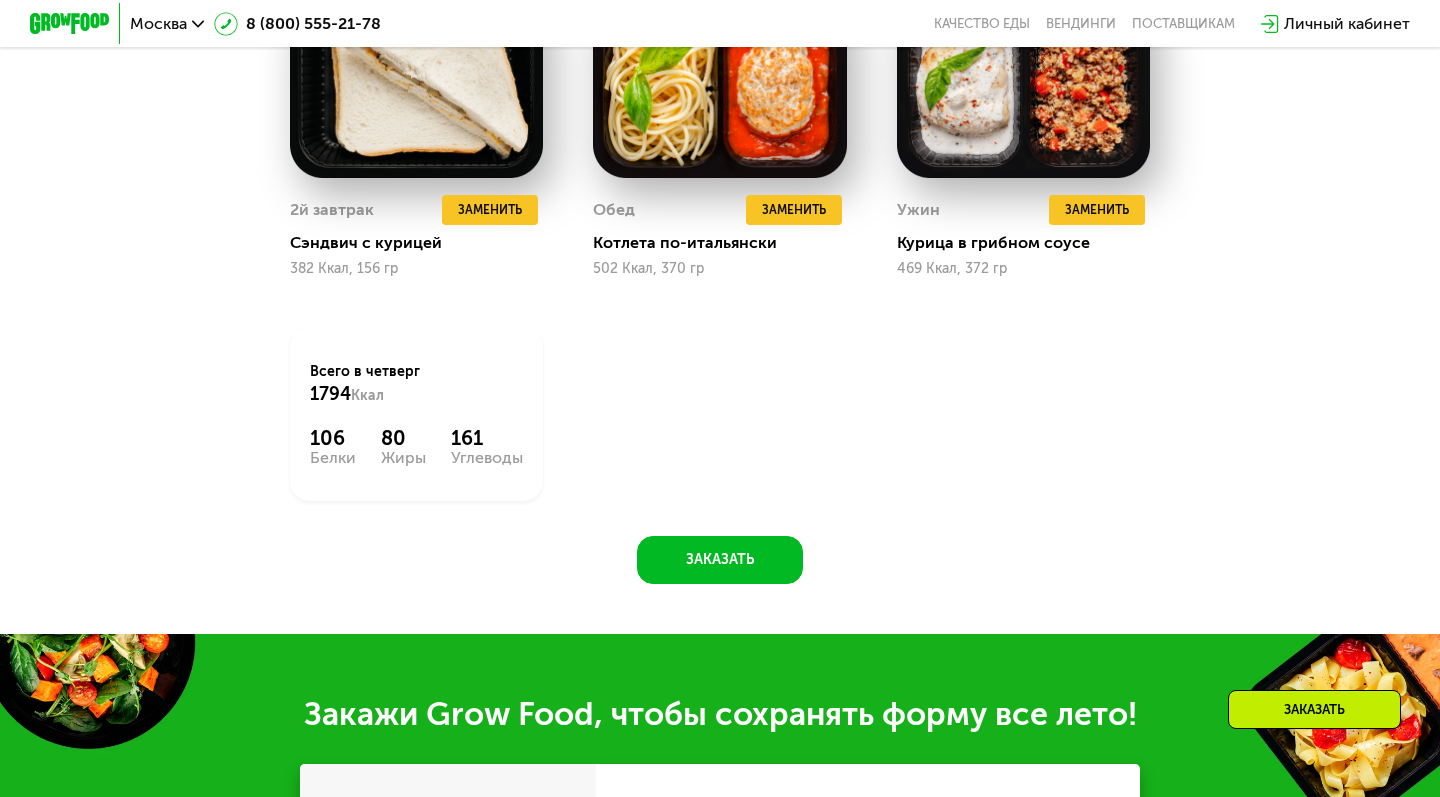 scroll, scrollTop: 1461, scrollLeft: 0, axis: vertical 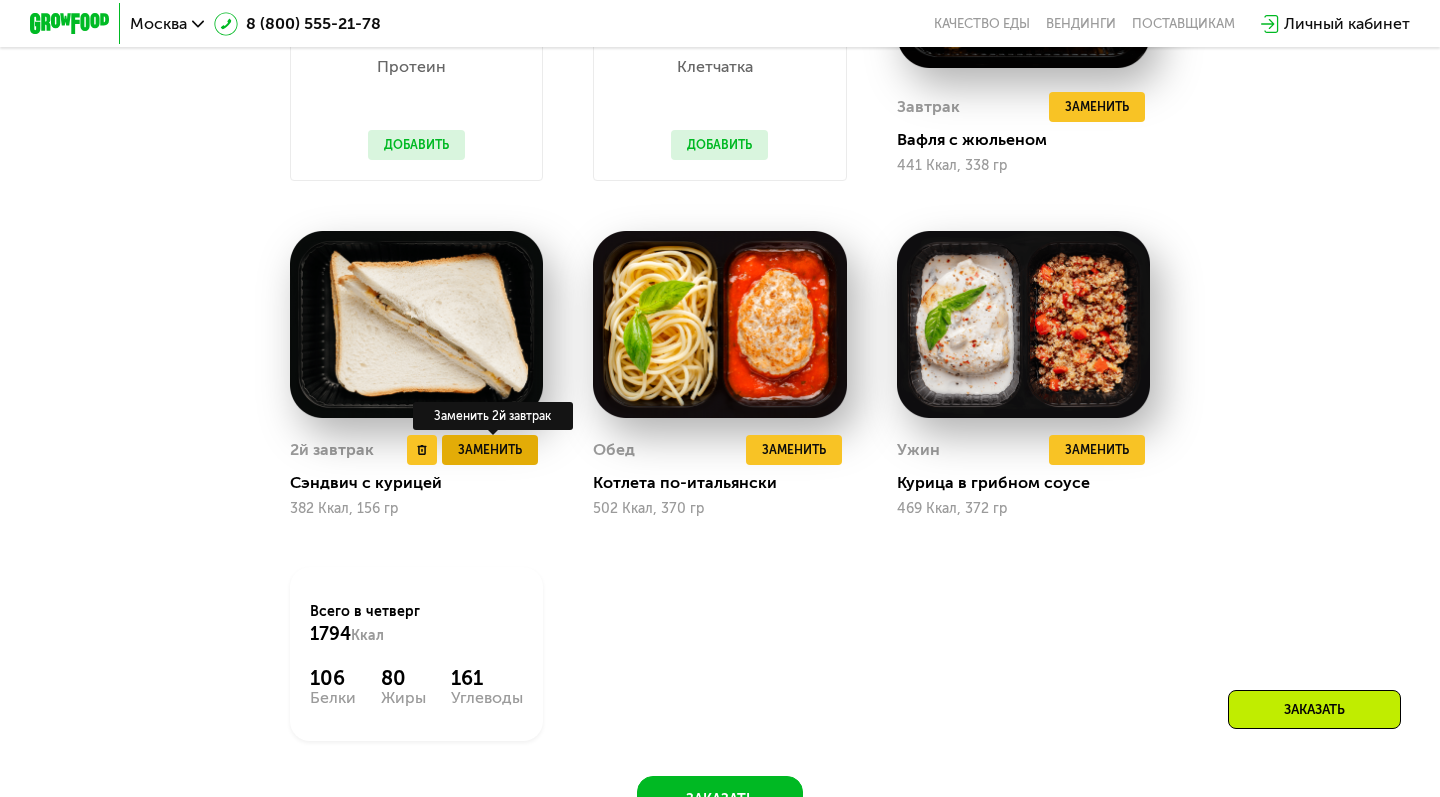 click on "Заменить" at bounding box center (490, 450) 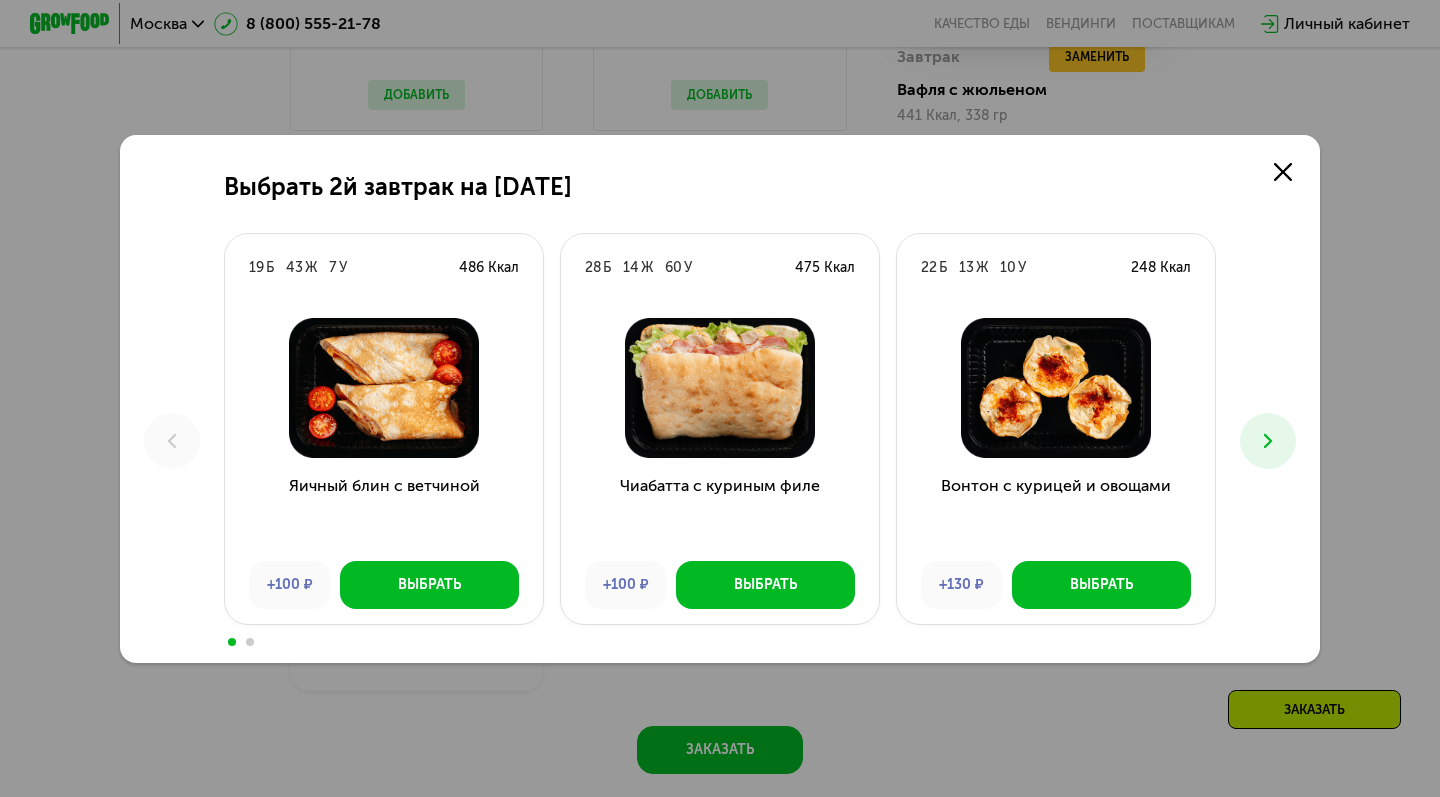 scroll, scrollTop: 1511, scrollLeft: 0, axis: vertical 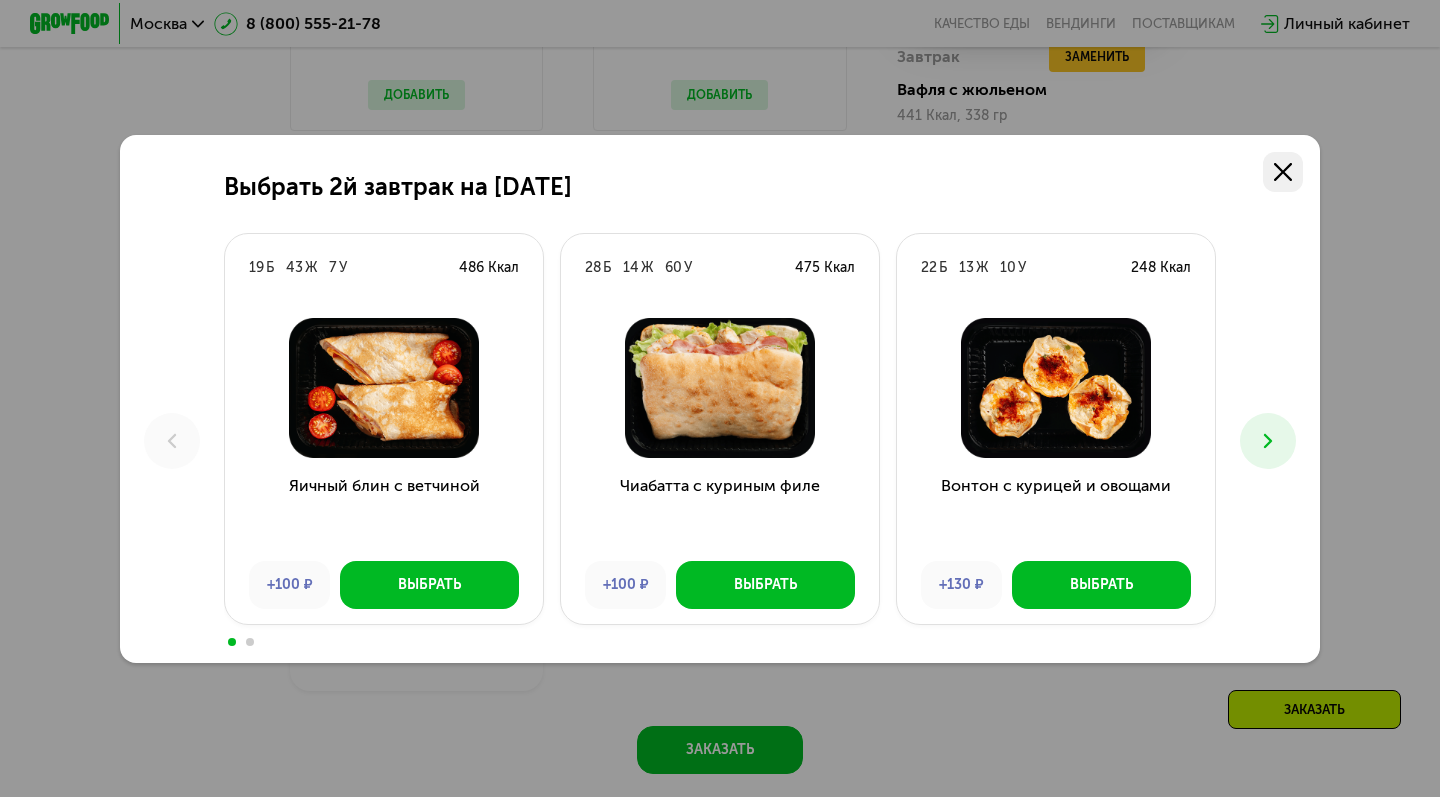 click at bounding box center (1283, 172) 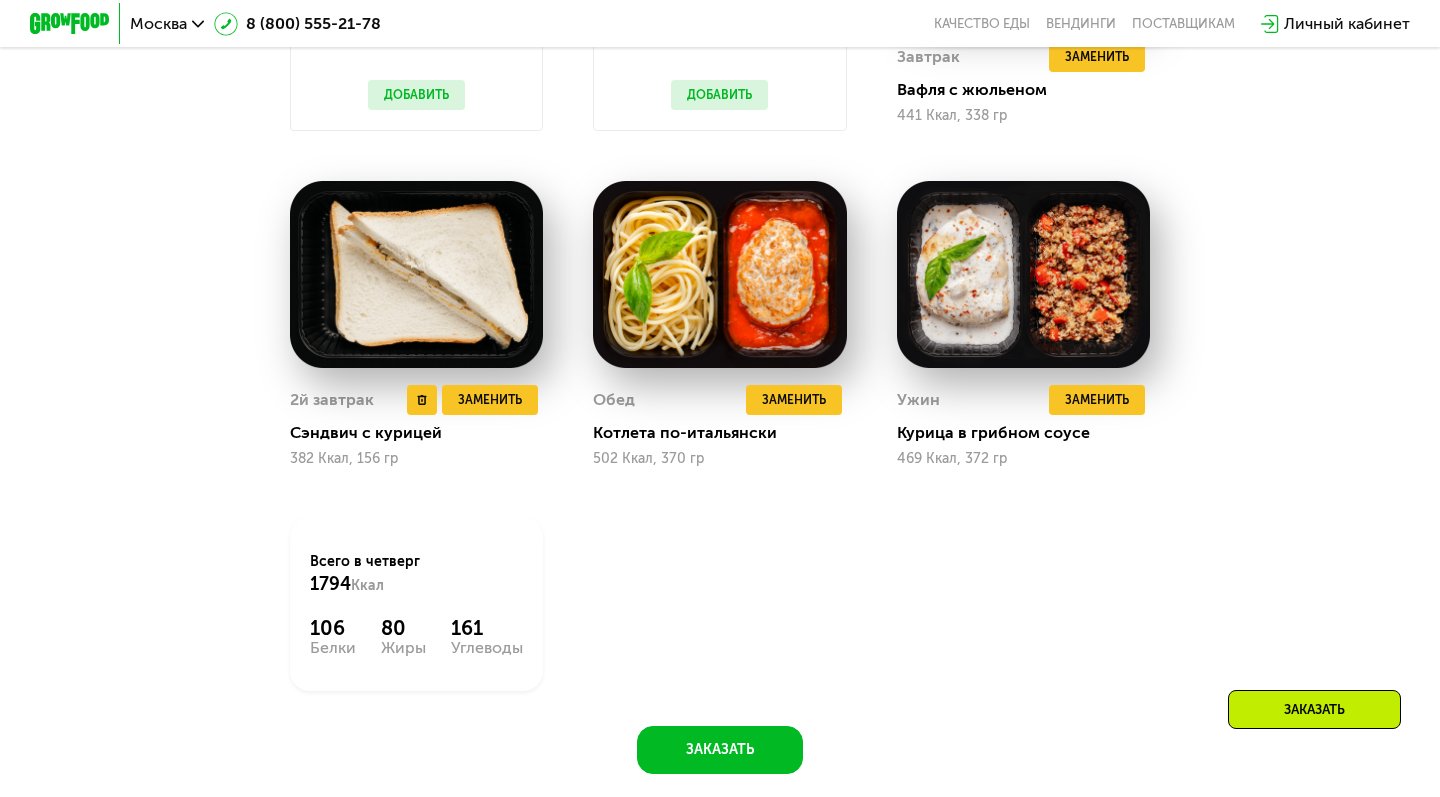 click at bounding box center [416, 274] 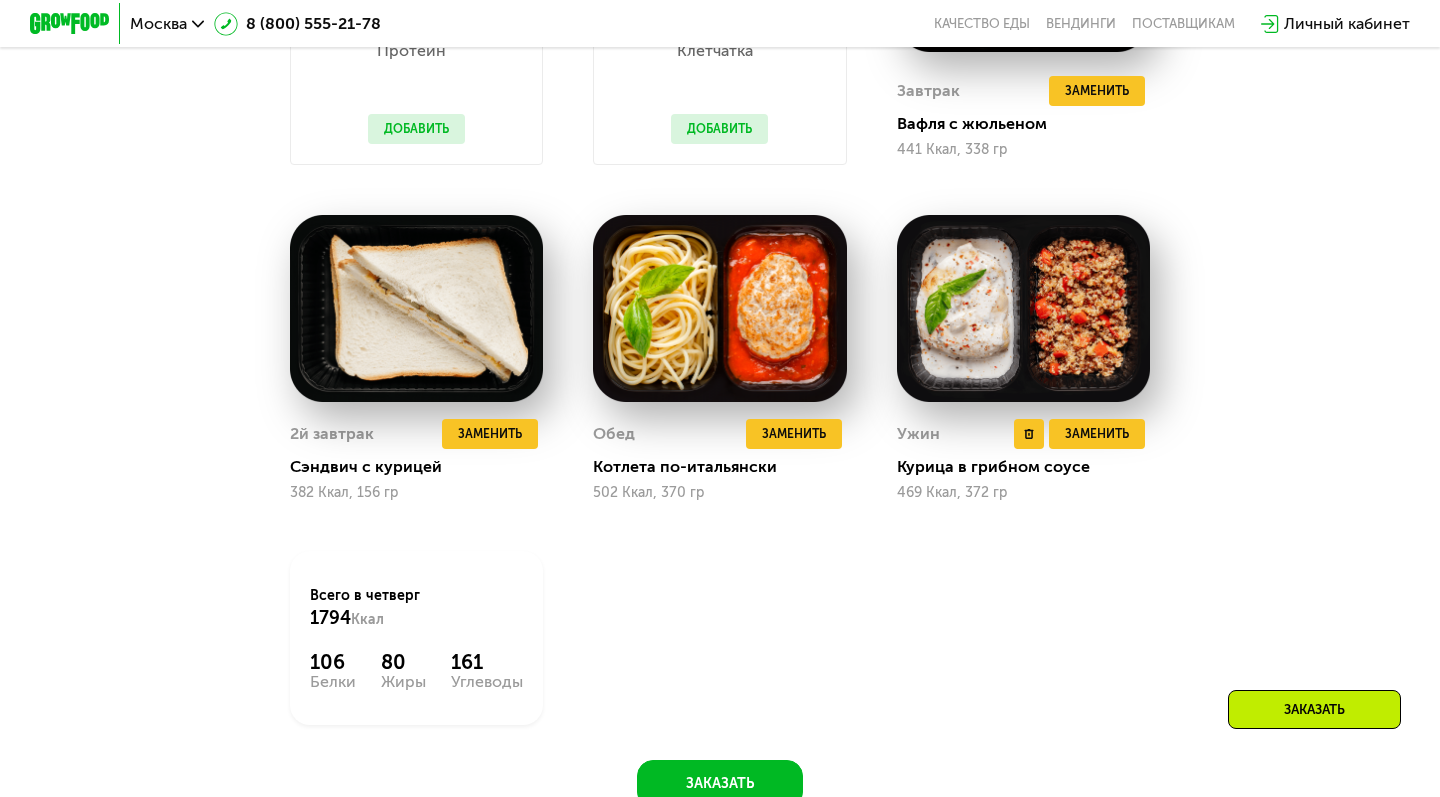 scroll, scrollTop: 1477, scrollLeft: 0, axis: vertical 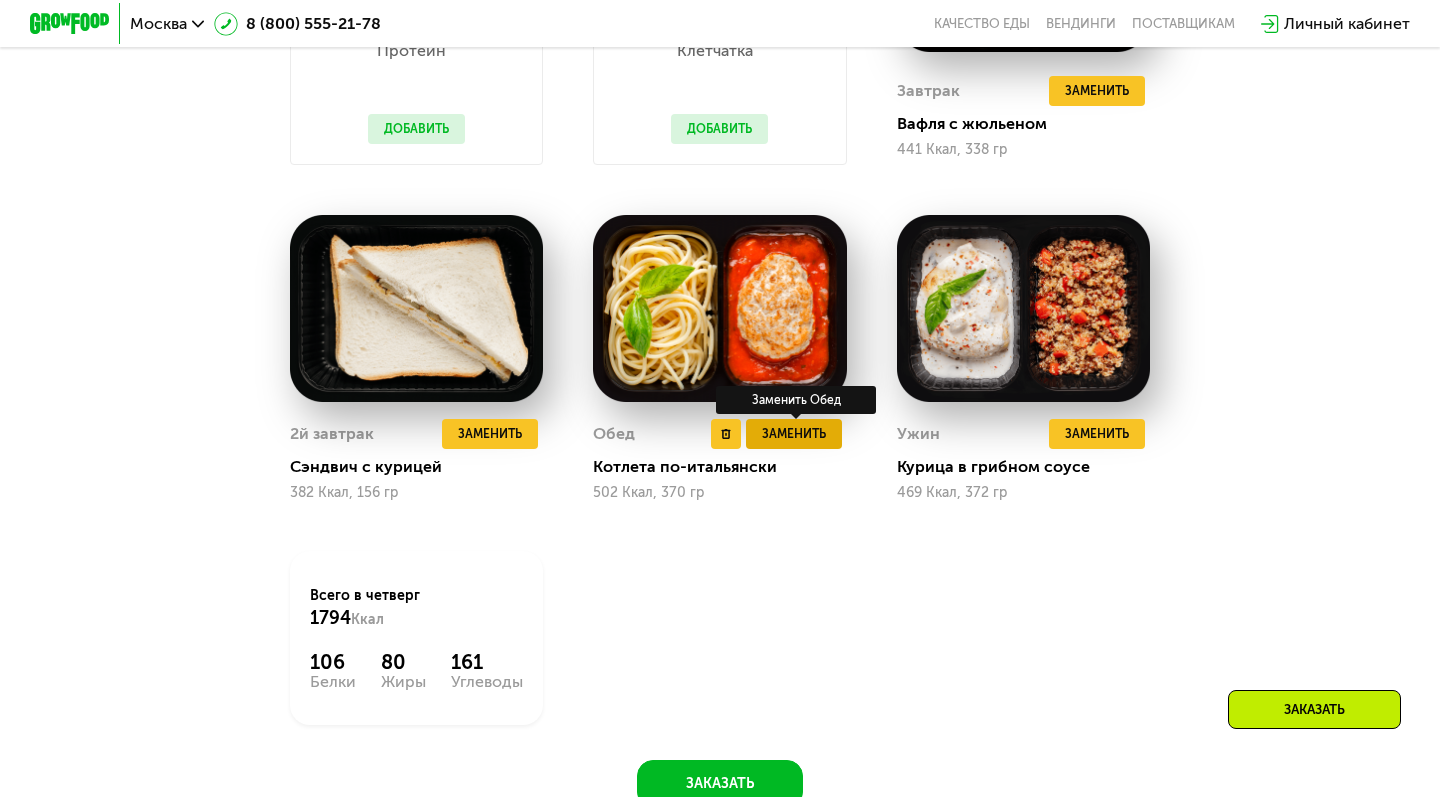 click on "Заменить" at bounding box center [794, 434] 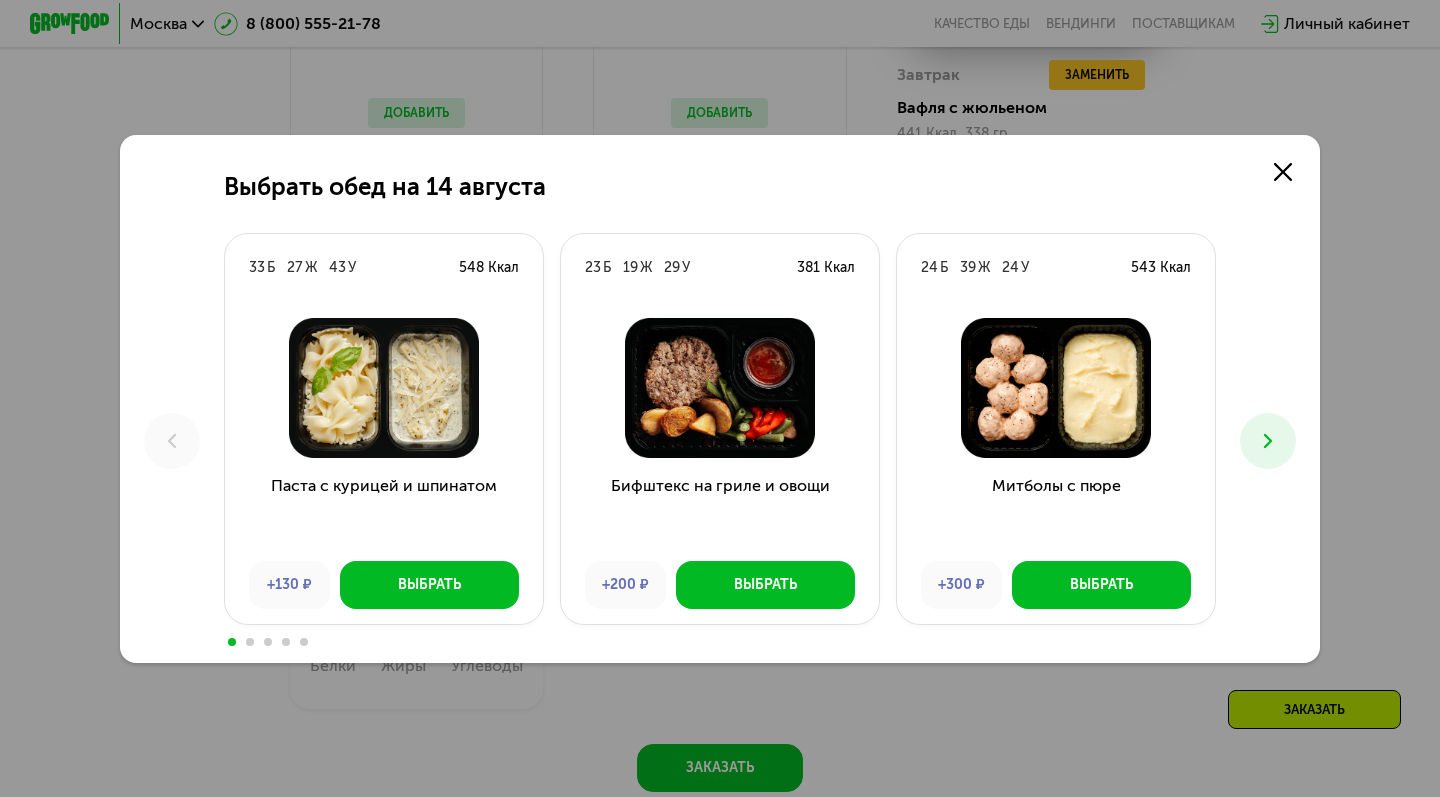 scroll, scrollTop: 1494, scrollLeft: 0, axis: vertical 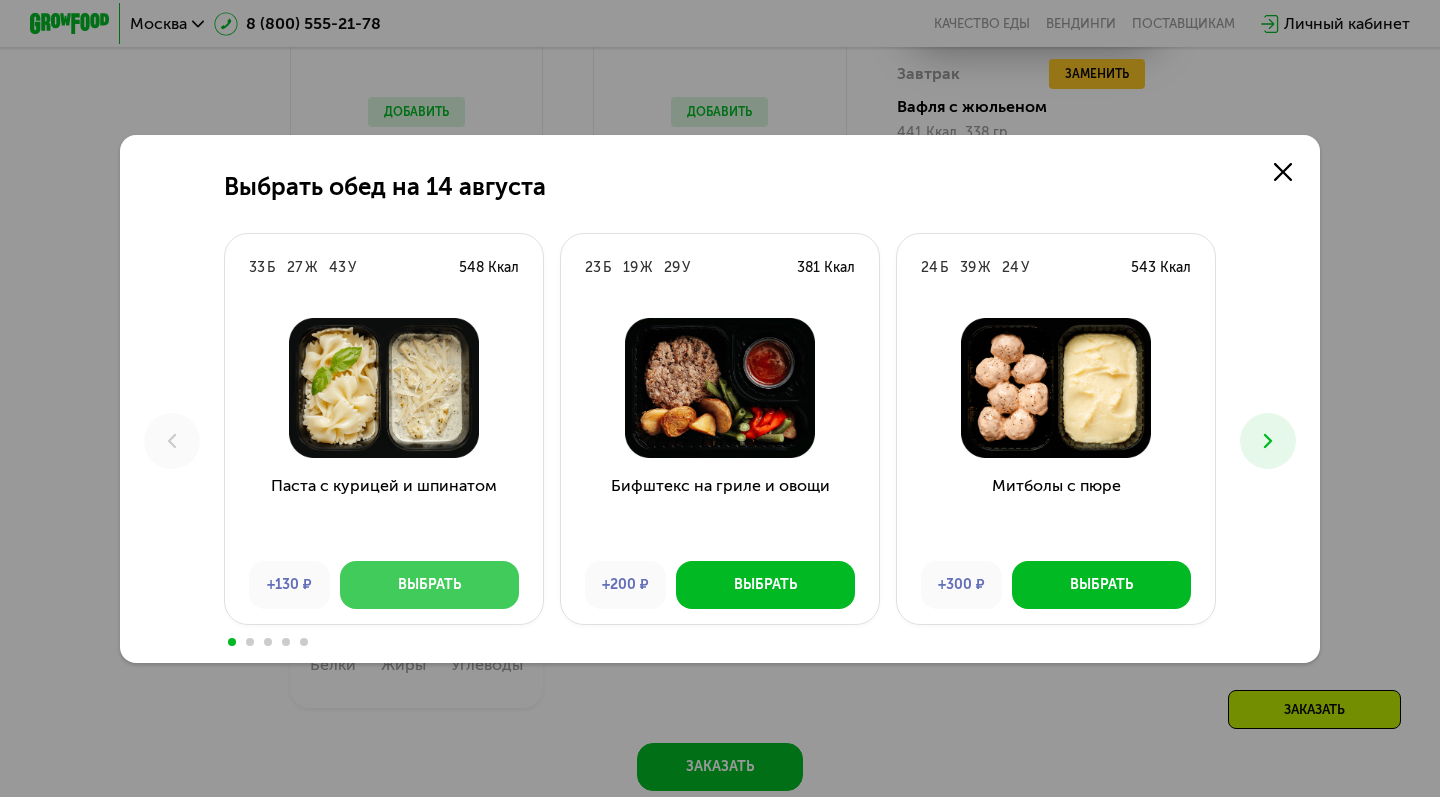 click on "Выбрать" at bounding box center [429, 585] 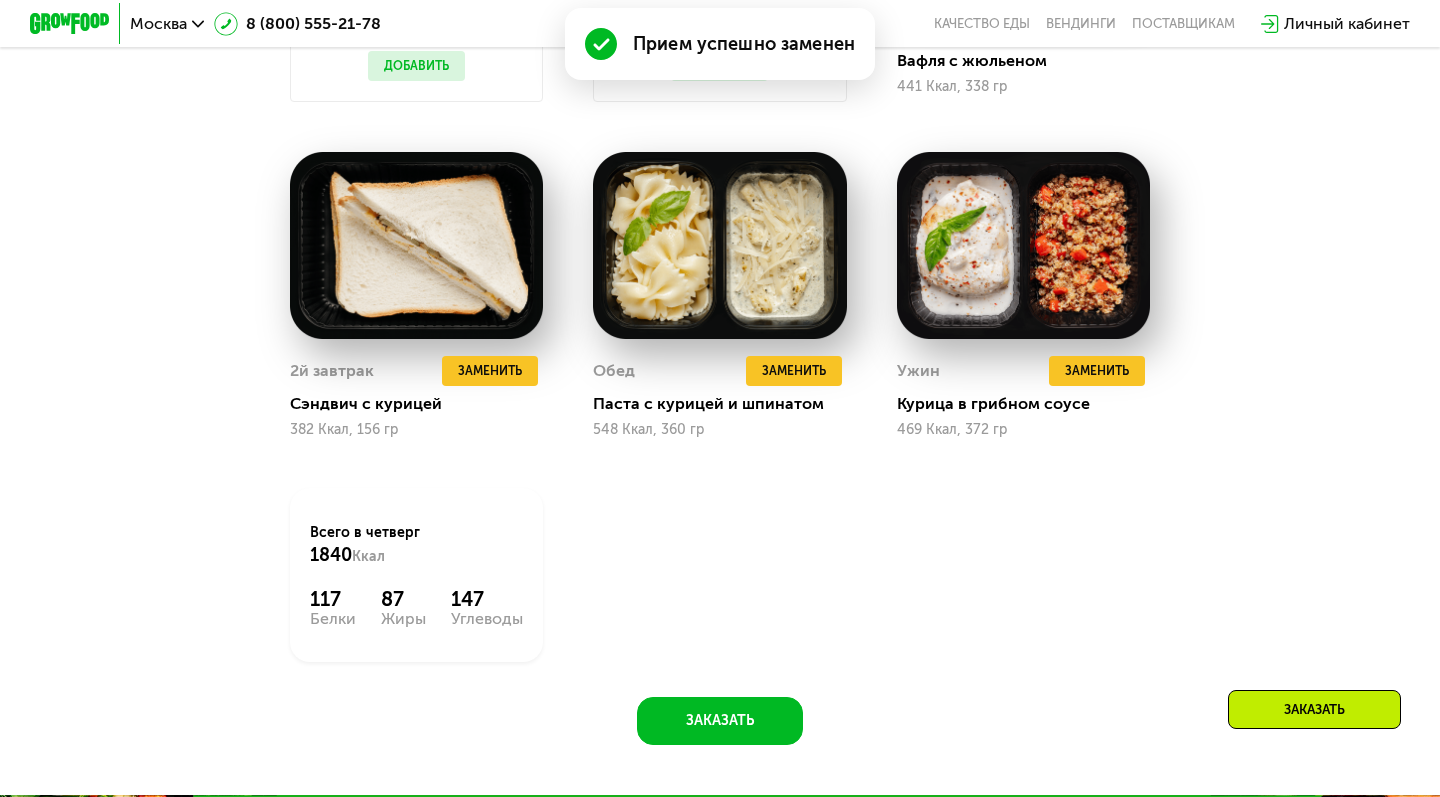 scroll, scrollTop: 1591, scrollLeft: 0, axis: vertical 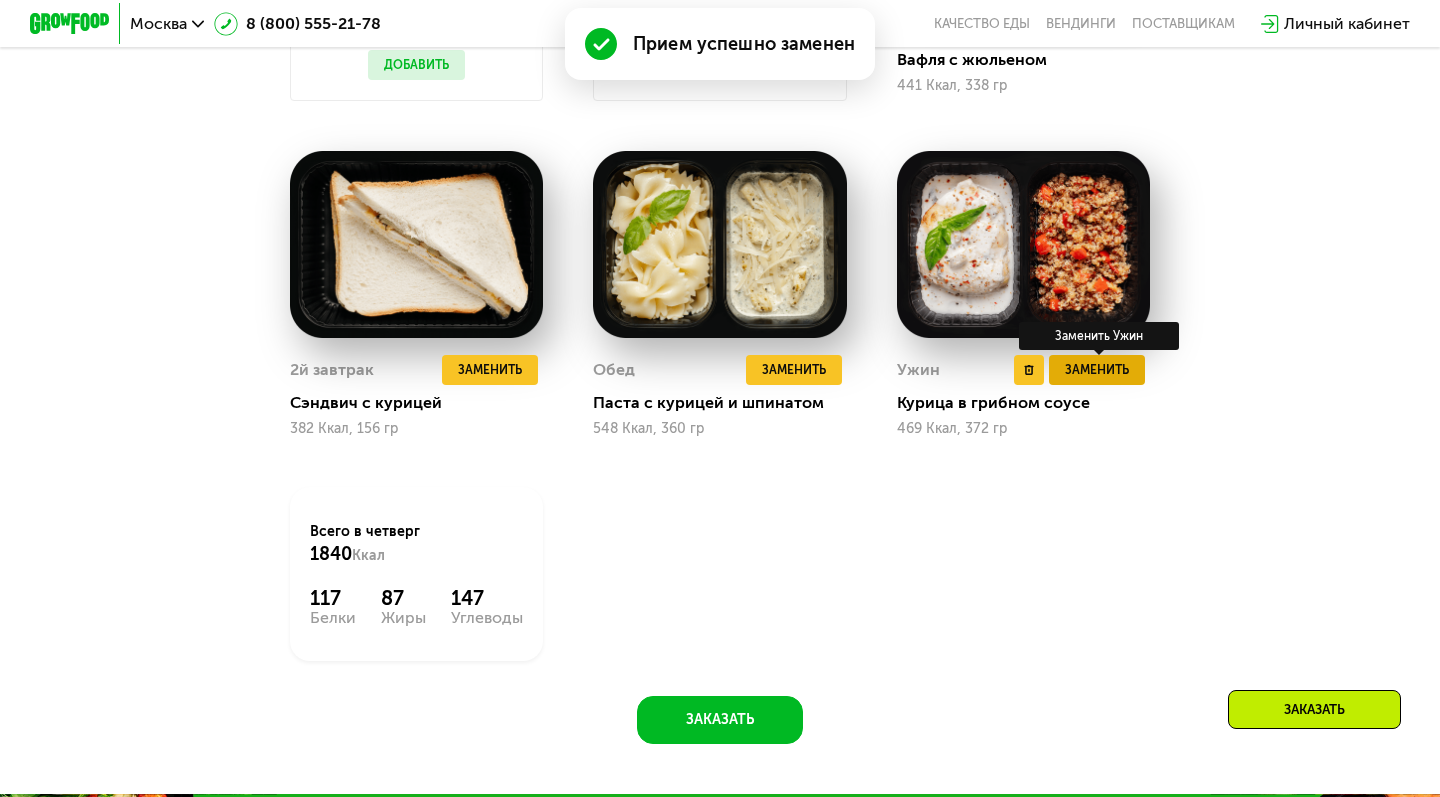click on "Заменить" at bounding box center (1097, 370) 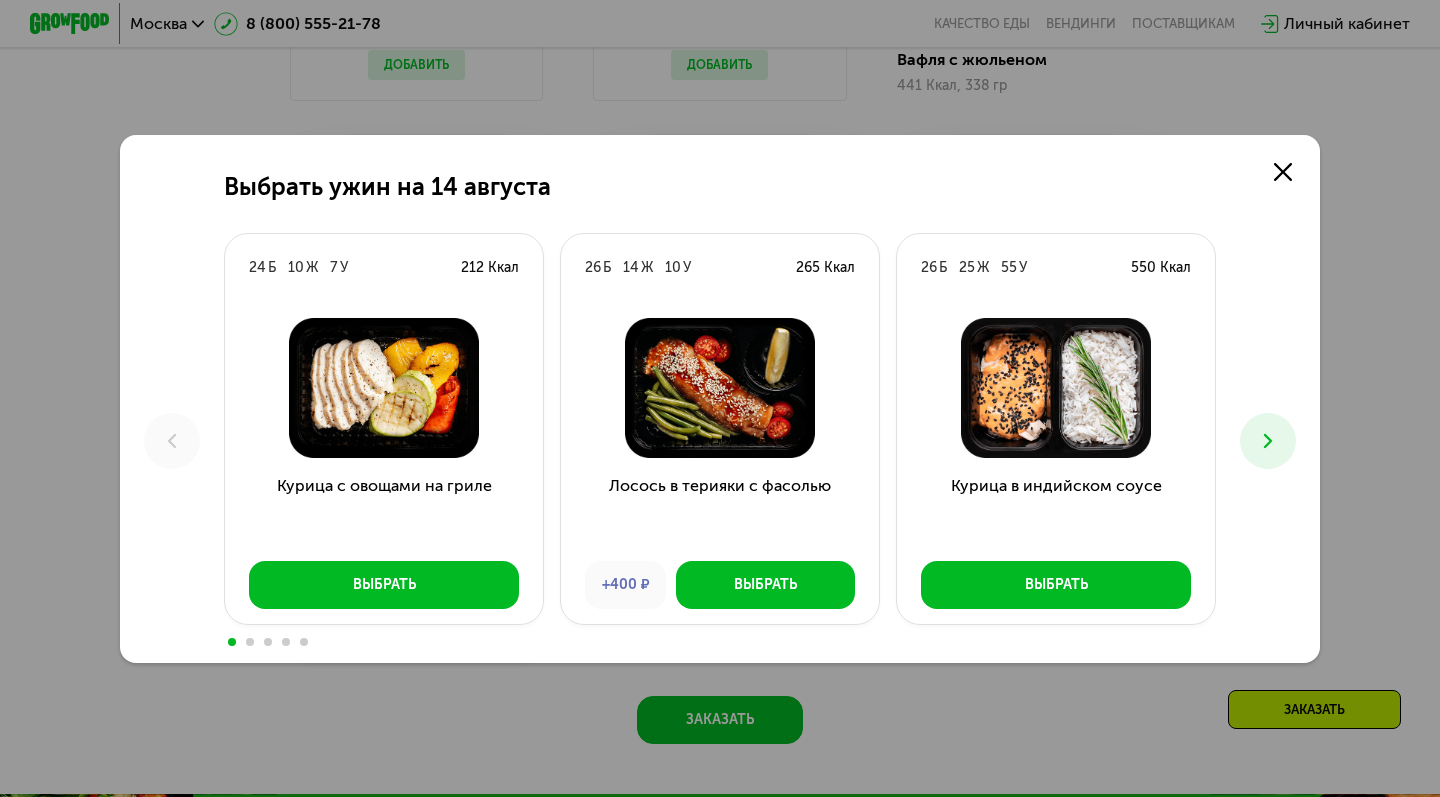 click 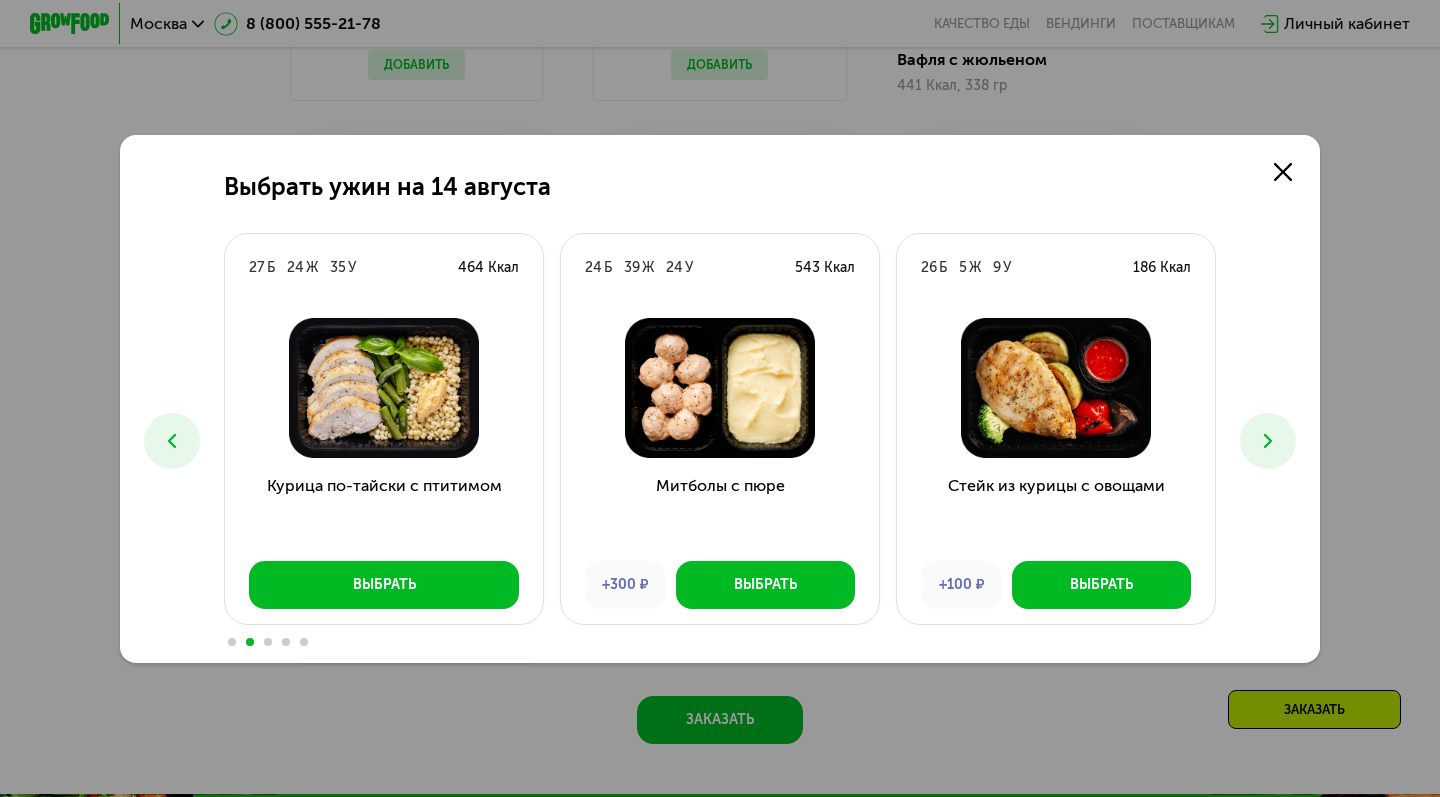 click 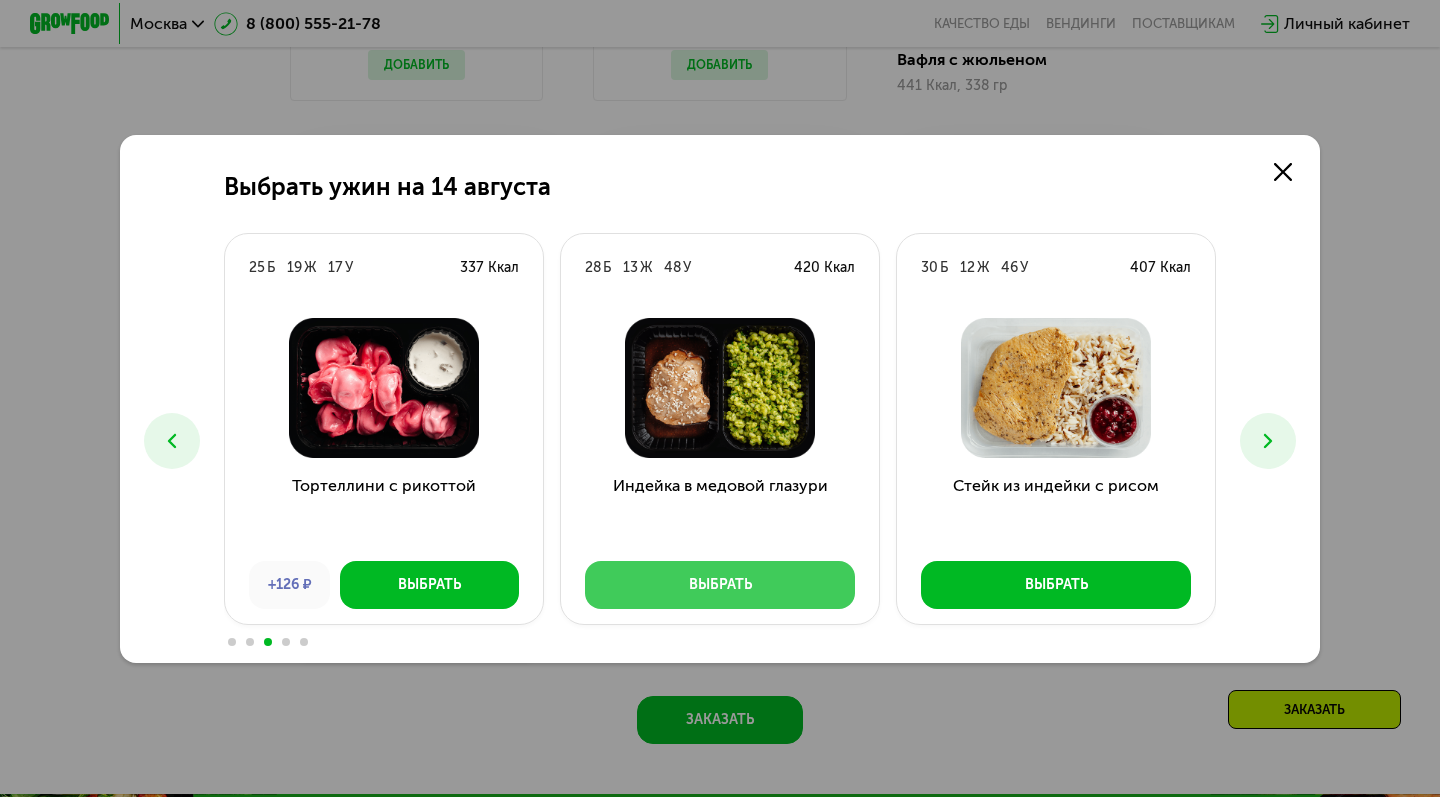 click on "Выбрать" at bounding box center [720, 585] 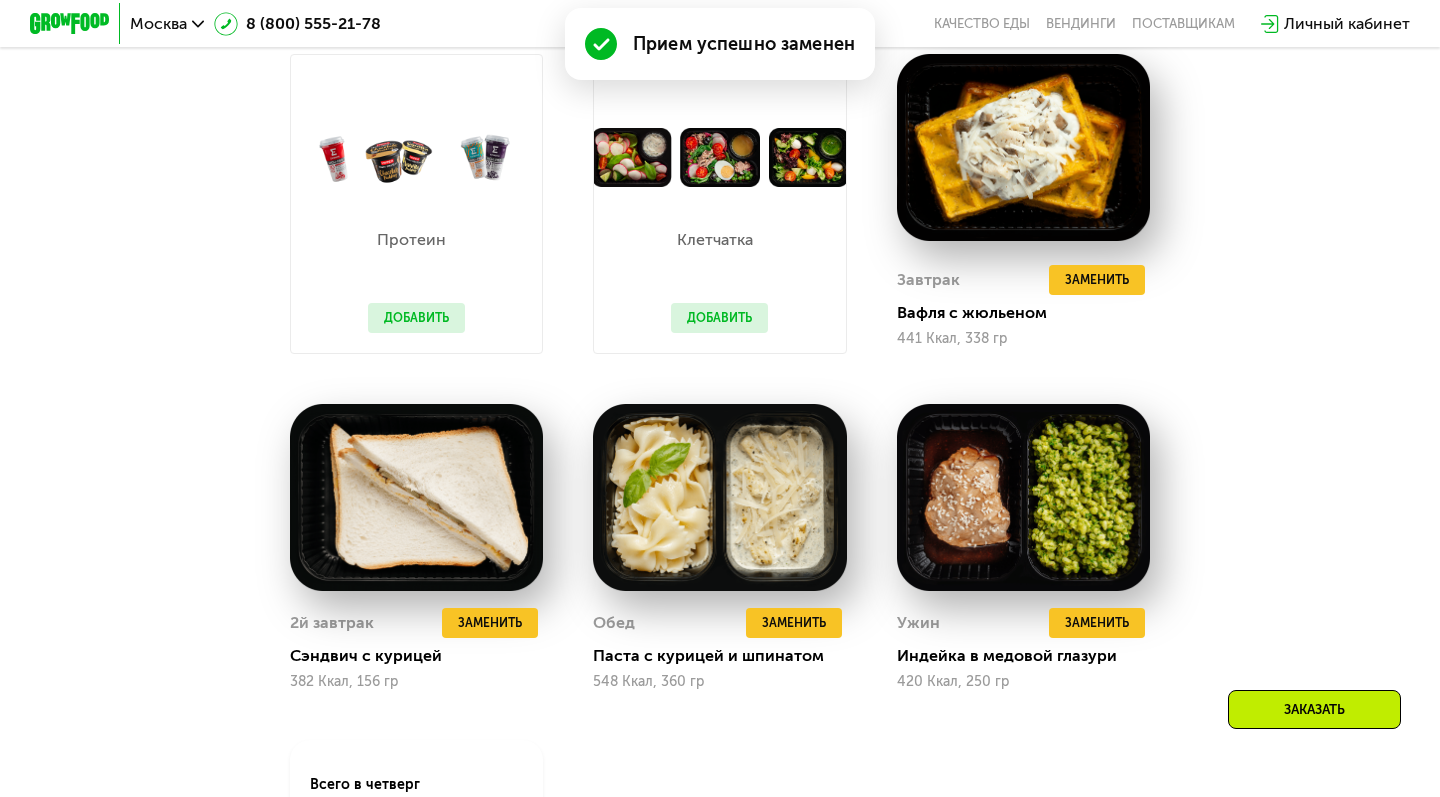 scroll, scrollTop: 1336, scrollLeft: 0, axis: vertical 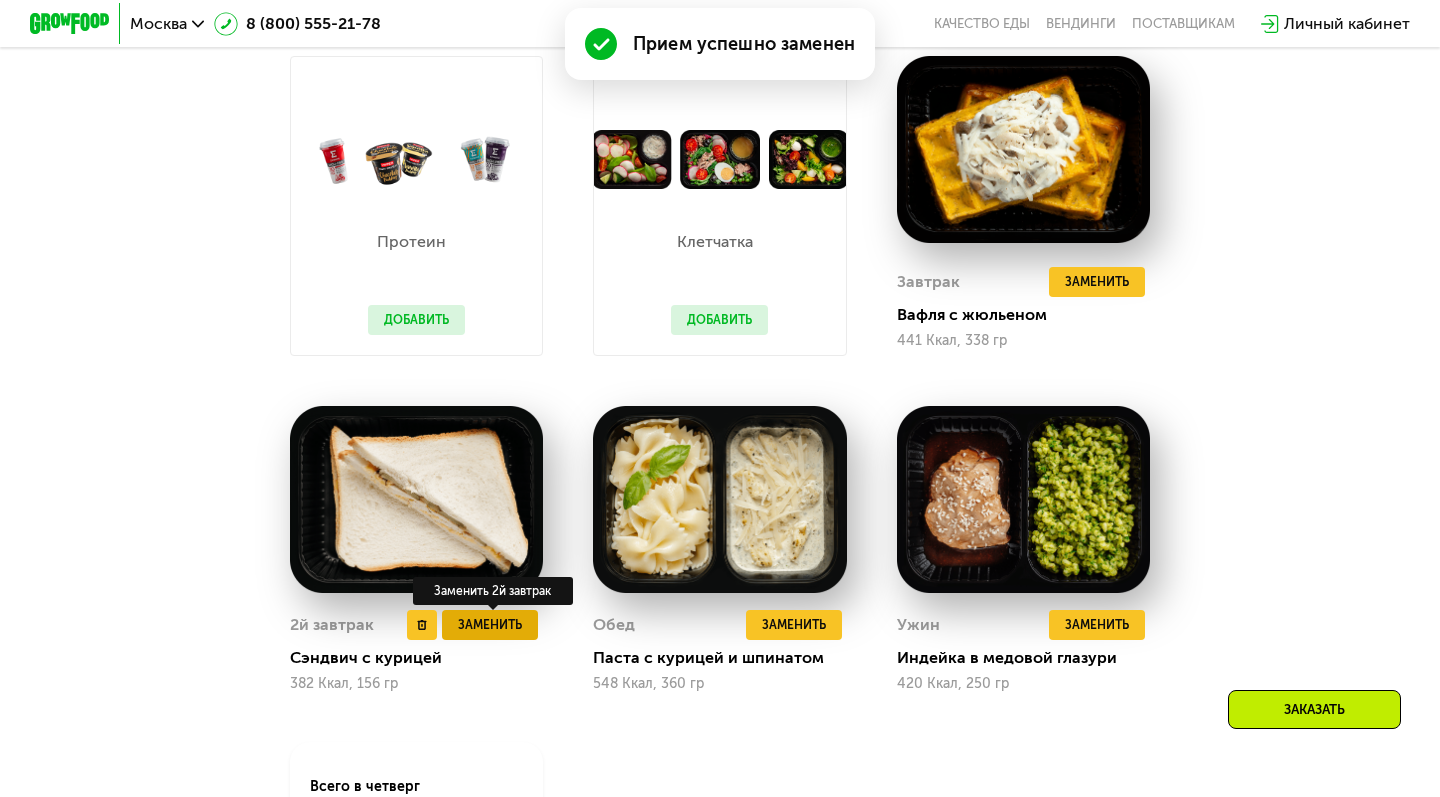 click on "Заменить" at bounding box center (490, 625) 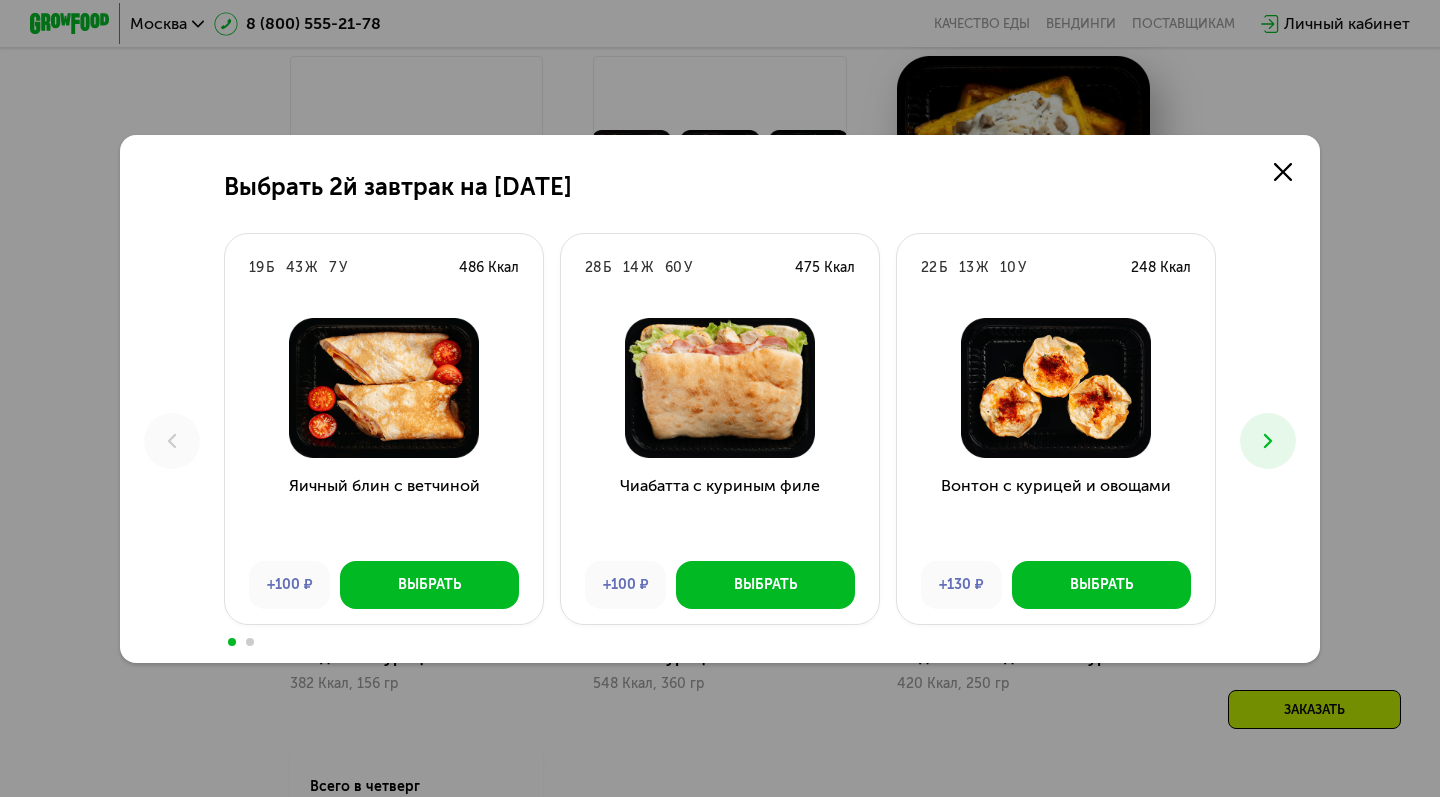 click 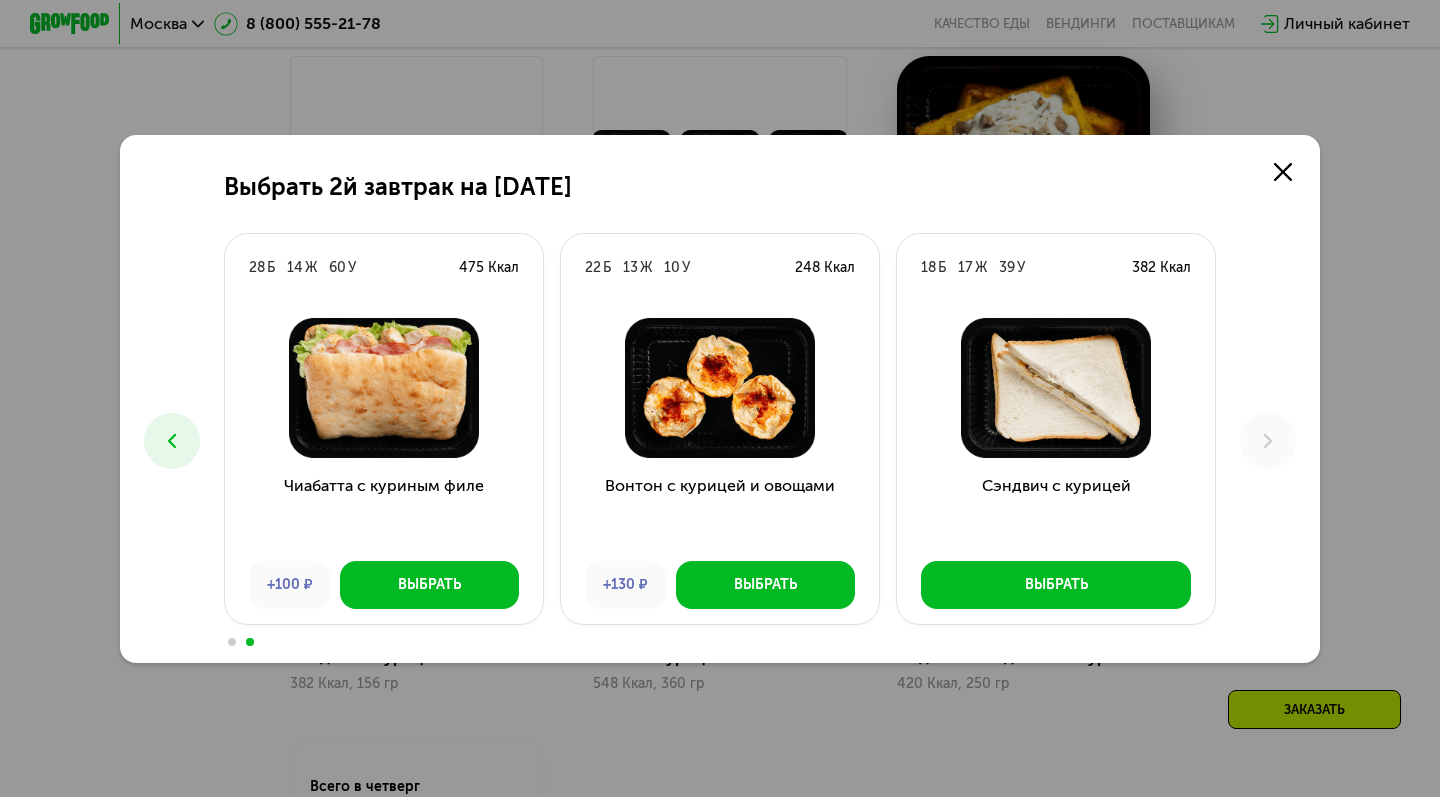 click on "Выбрать 2й завтрак на [DATE] [NUMBER] Б [NUMBER] Ж [NUMBER] У [NUMBER] Ккал Яичный блин с ветчиной +100 ₽ Выбрать [NUMBER] Б [NUMBER] Ж [NUMBER] У [NUMBER] Ккал Чиабатта с куриным филе +100 ₽ Выбрать [NUMBER] Б [NUMBER] Ж [NUMBER] У [NUMBER] Ккал Вонтон с курицей и овощами +130 ₽ Выбрать [NUMBER] Б [NUMBER] Ж [NUMBER] У [NUMBER] Ккал Сэндвич с курицей Выбрать" 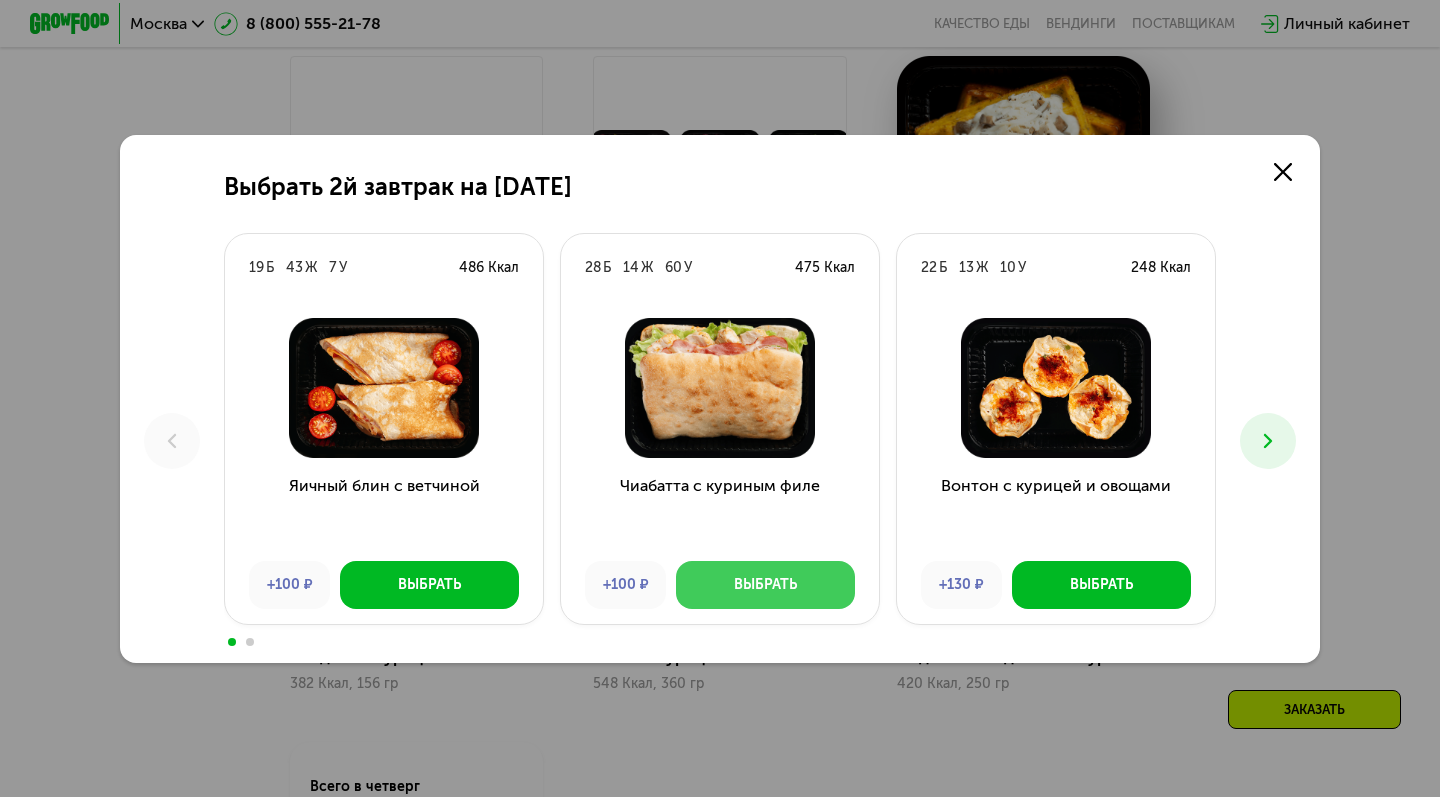 click on "Выбрать" at bounding box center (765, 585) 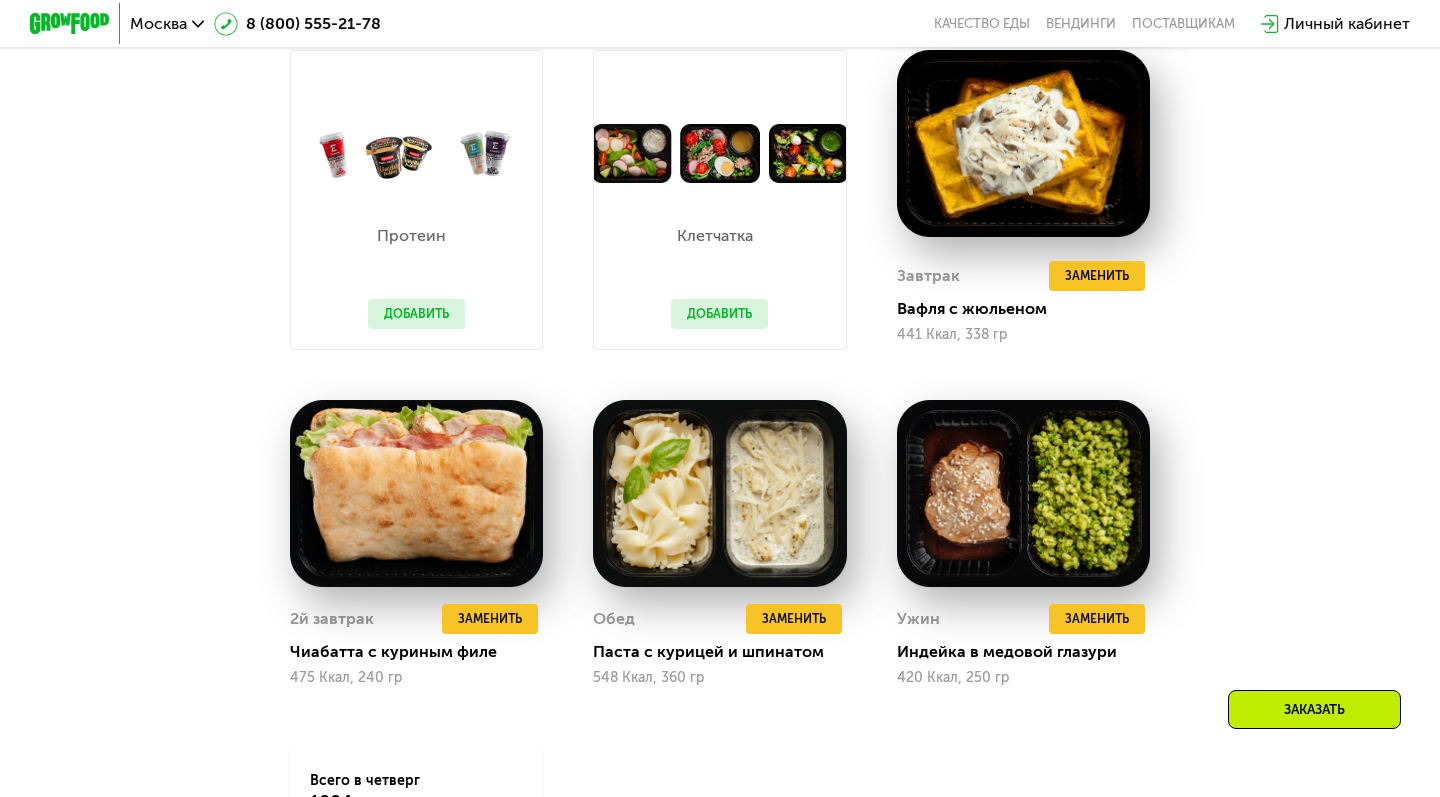 scroll, scrollTop: 1046, scrollLeft: 0, axis: vertical 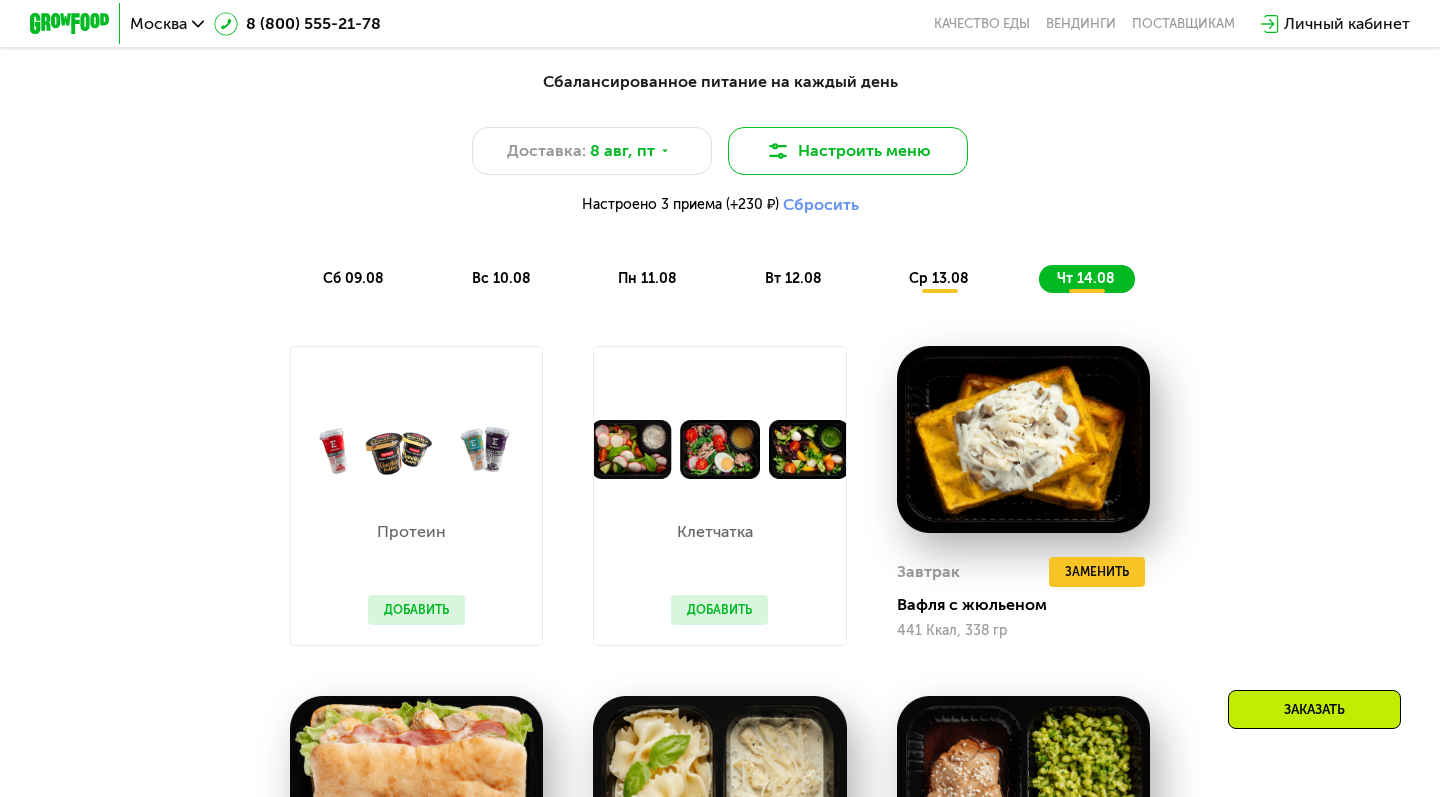 click on "Настроить меню" at bounding box center [848, 151] 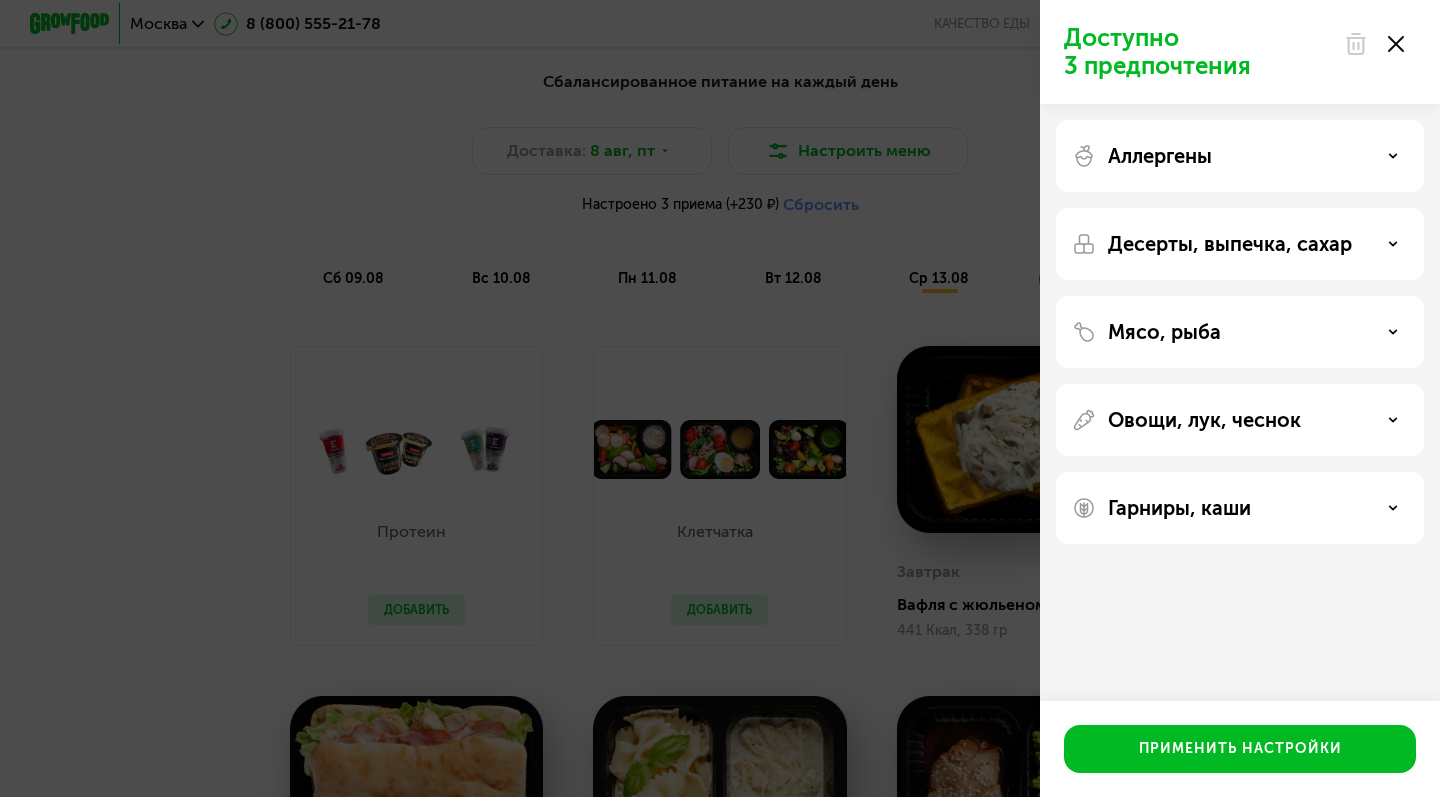 click on "Доступно 3 предпочтения Аллергены Десерты, выпечка, сахар Мясо, рыба Овощи, лук, чеснок Гарниры, каши  Применить настройки" 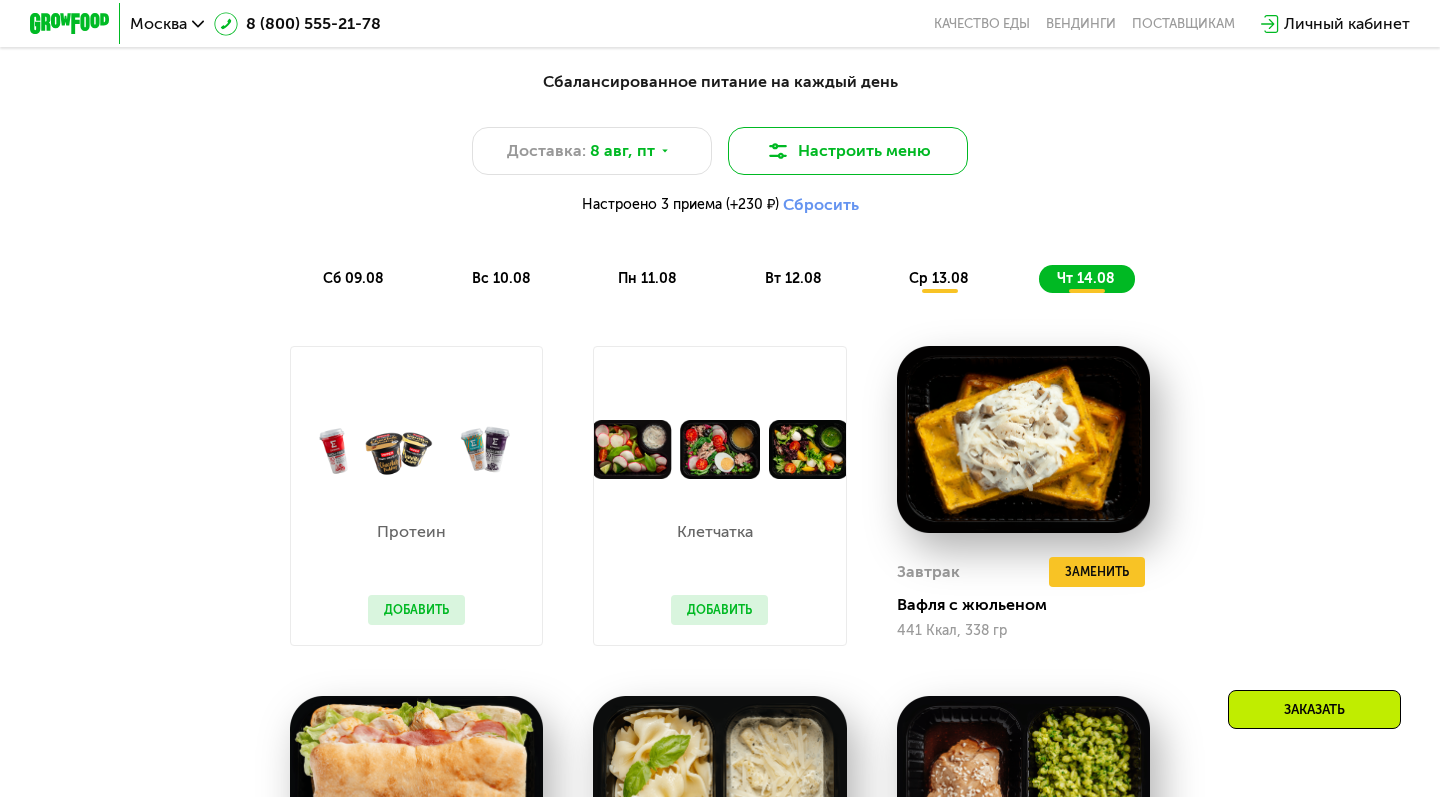 click on "Настроить меню" at bounding box center (848, 151) 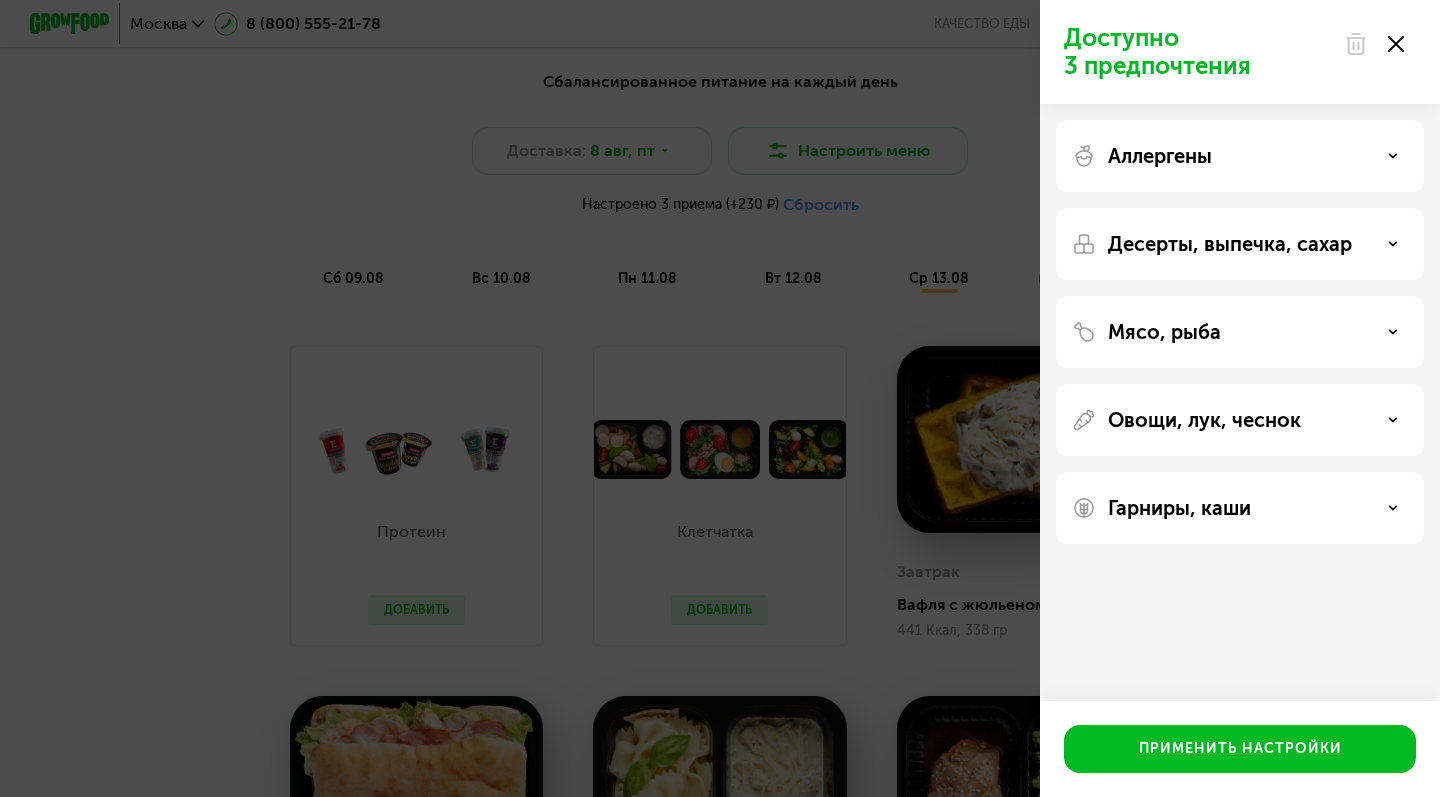 click on "Аллергены" at bounding box center [1160, 156] 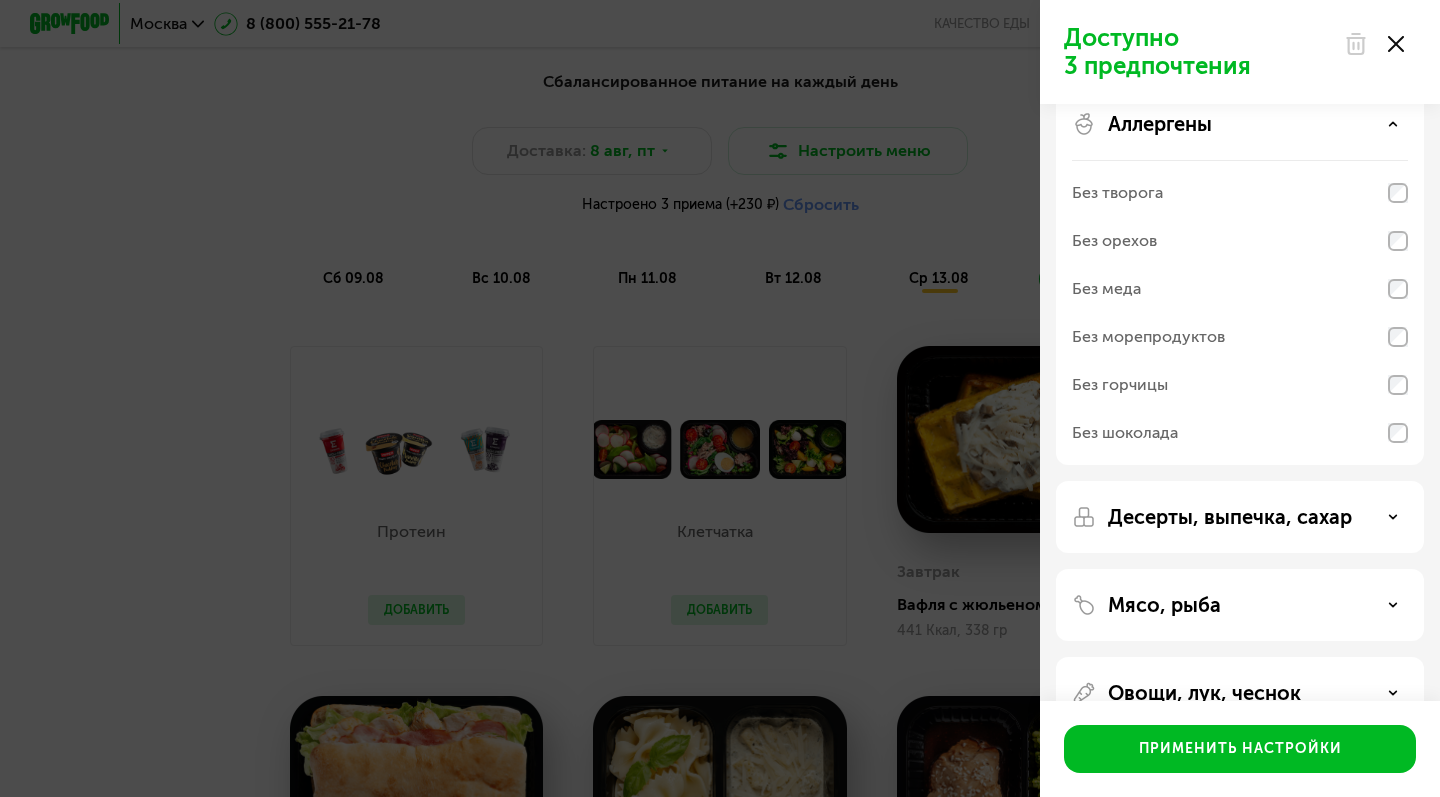 scroll, scrollTop: 34, scrollLeft: 0, axis: vertical 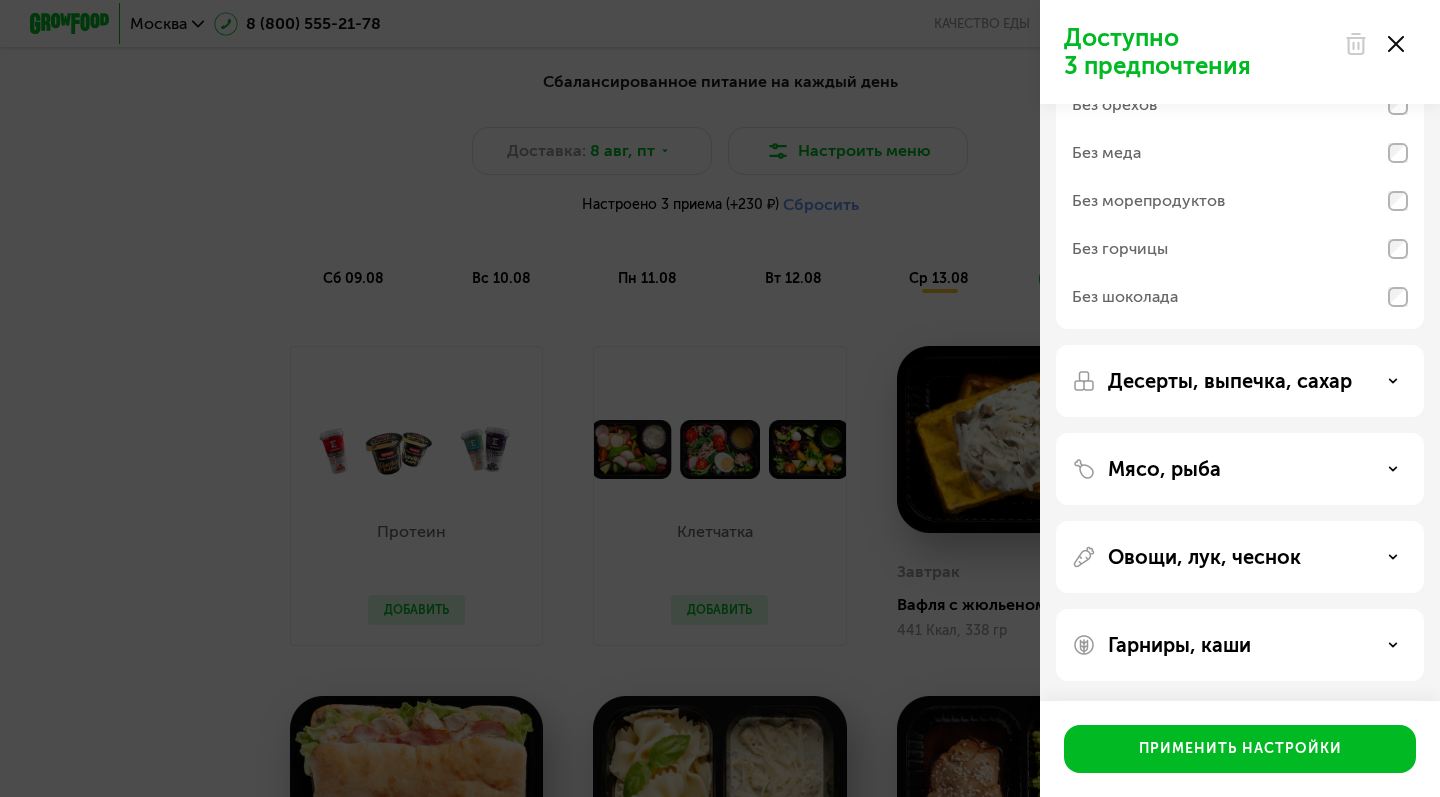 click on "Овощи, лук, чеснок" 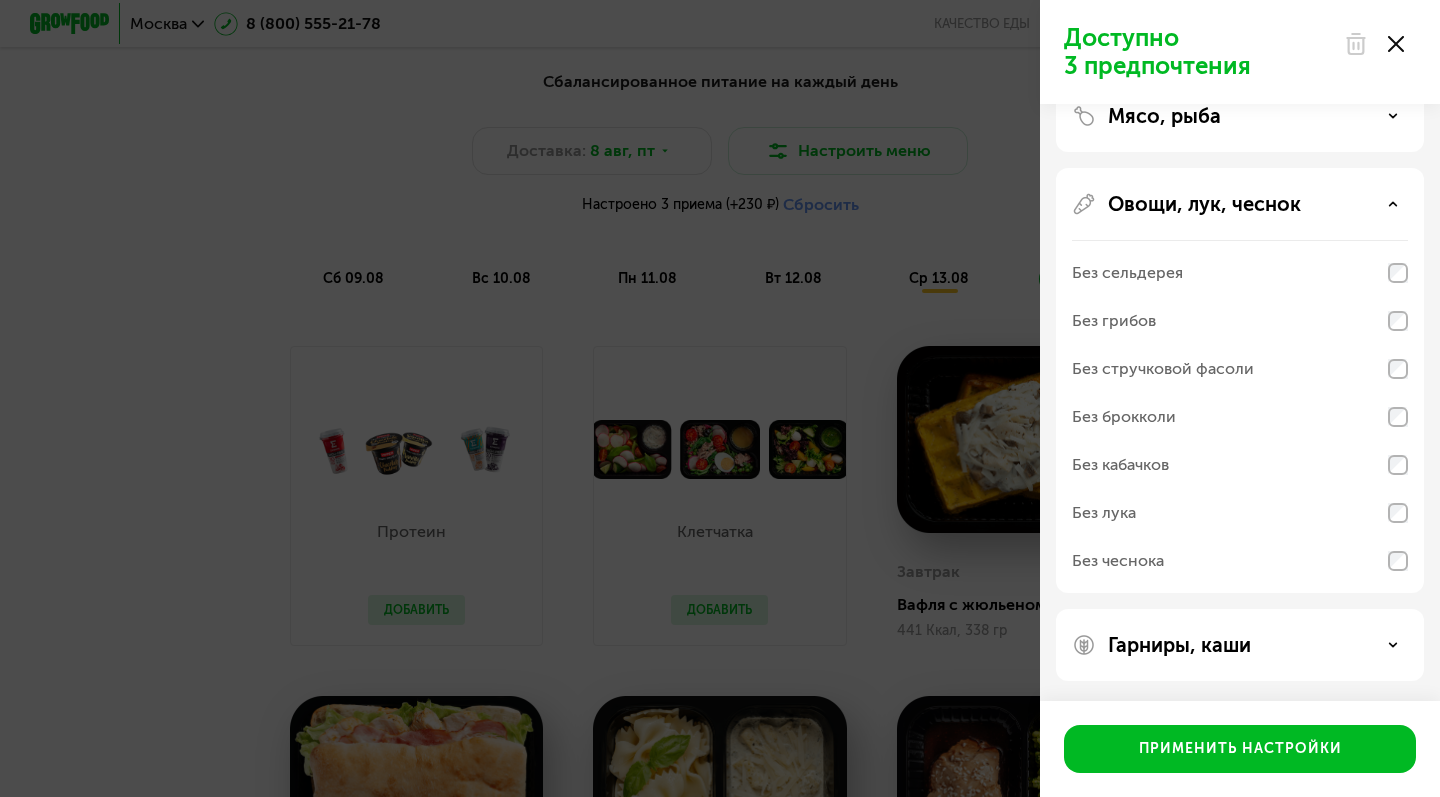 scroll, scrollTop: 521, scrollLeft: 0, axis: vertical 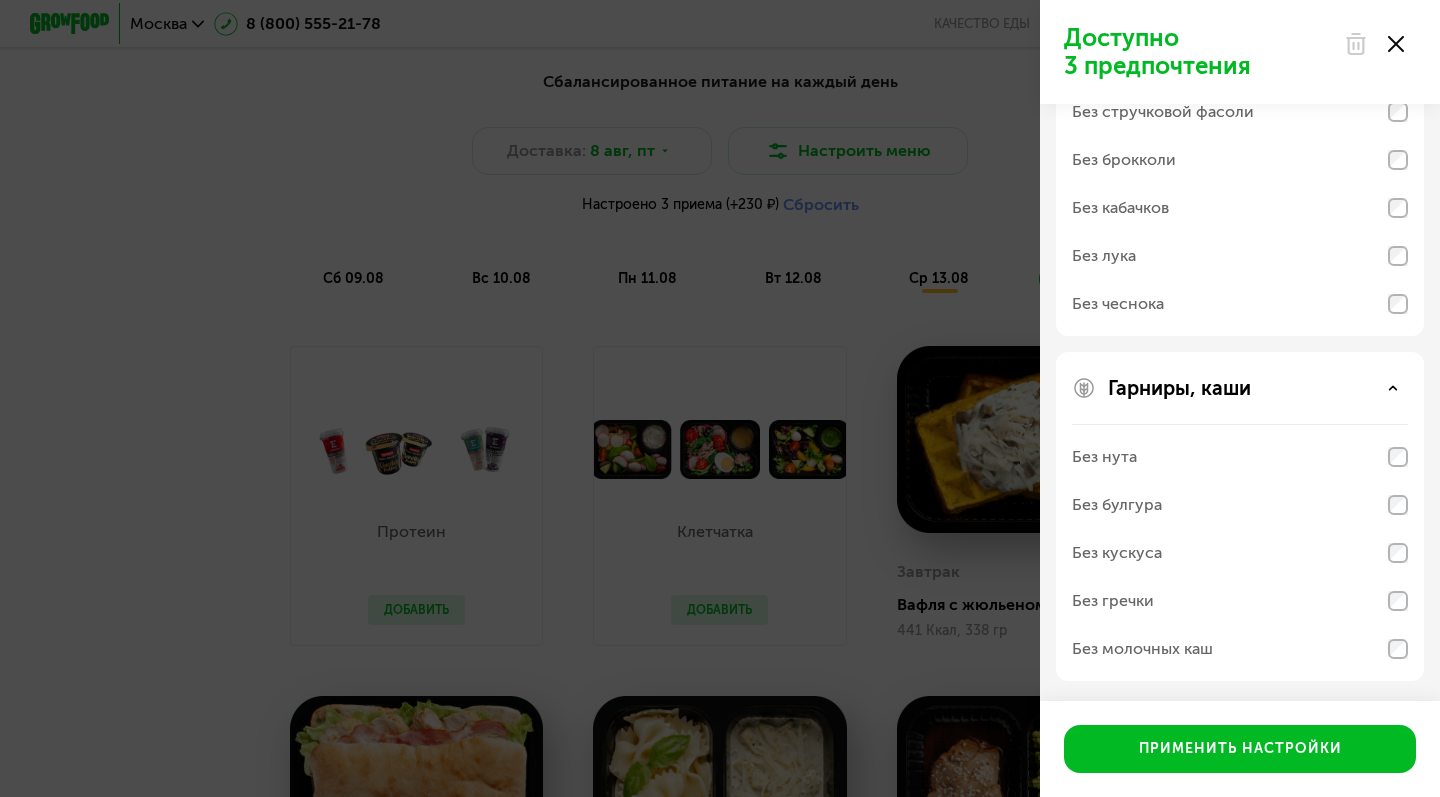 click on "Без гречки" 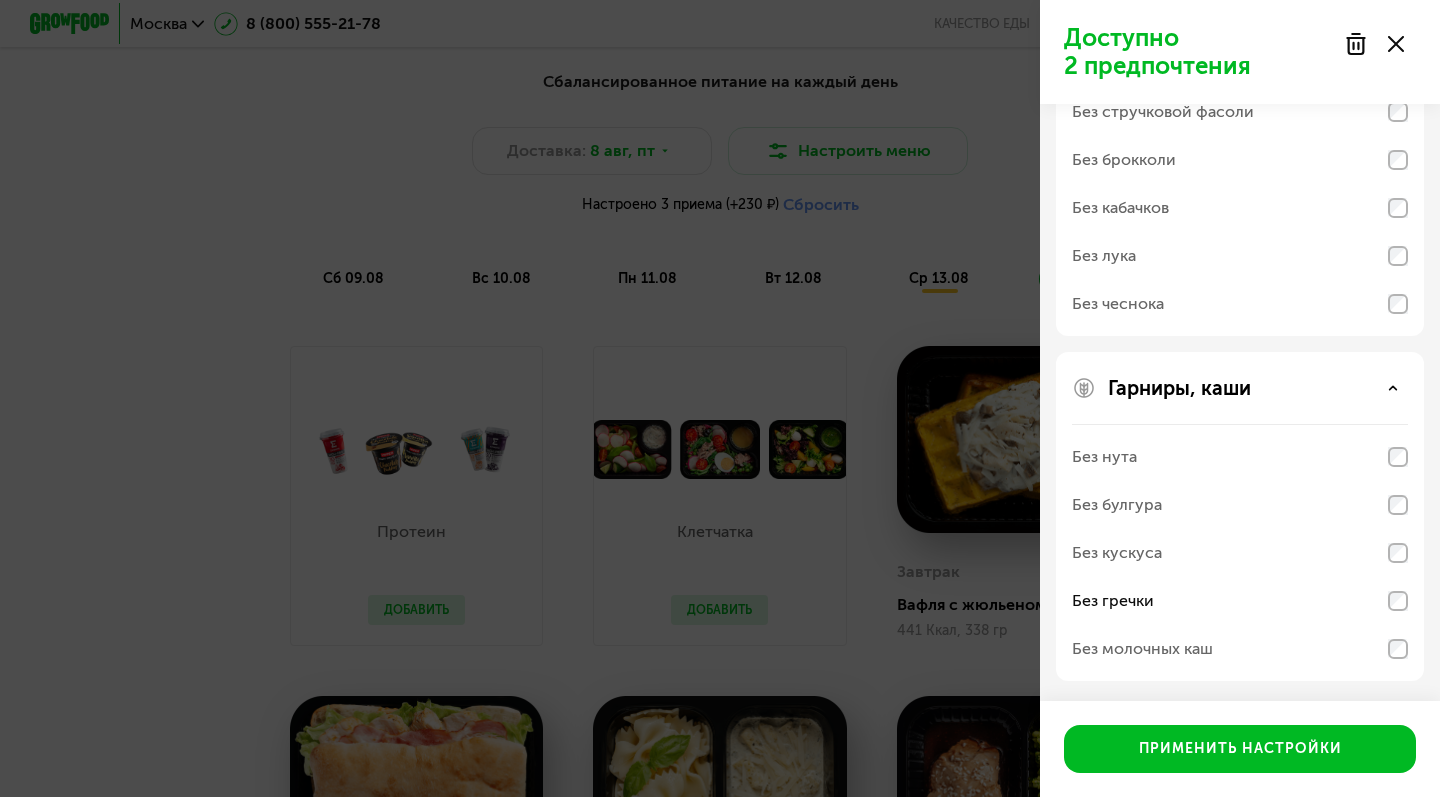 click on "Без молочных каш" 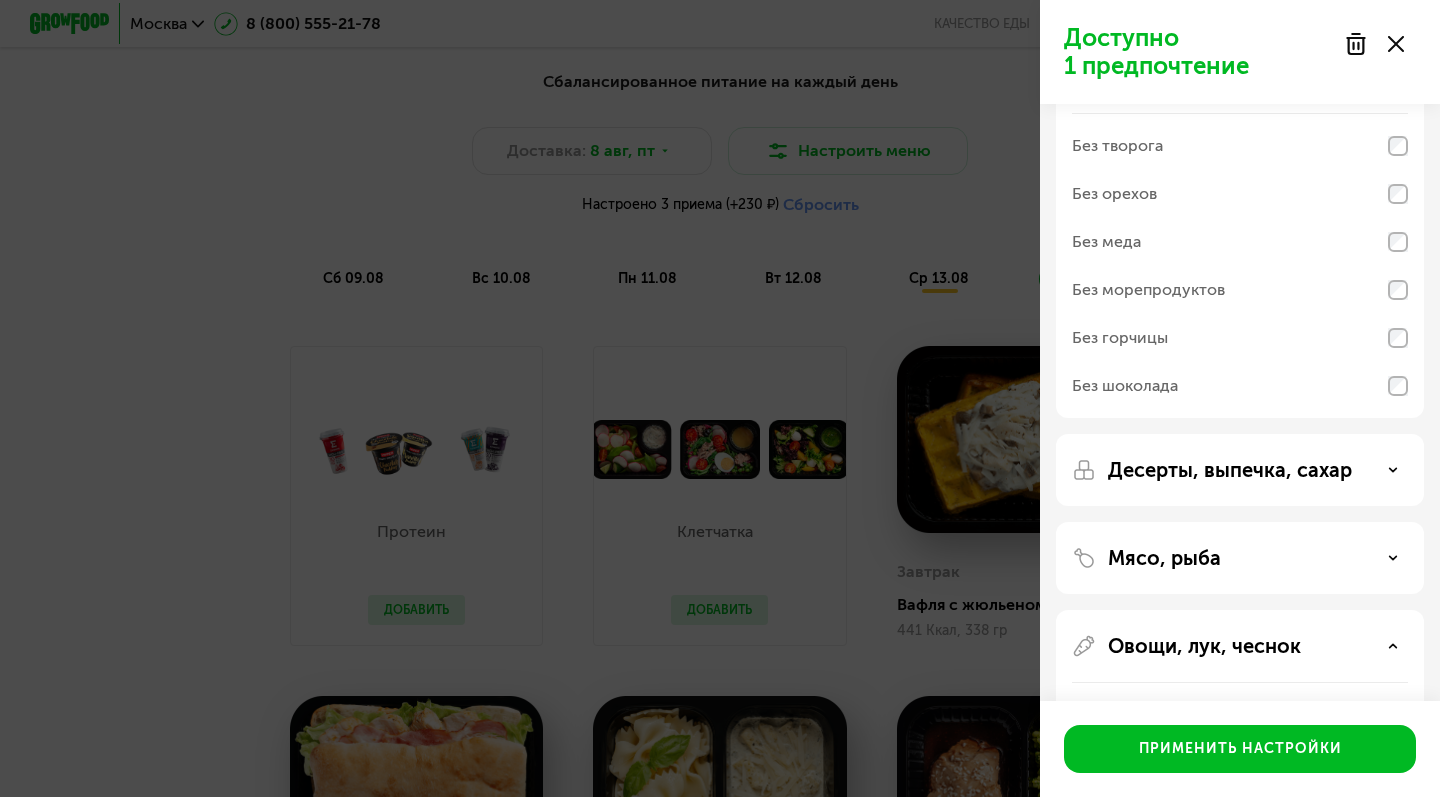 scroll, scrollTop: 73, scrollLeft: 0, axis: vertical 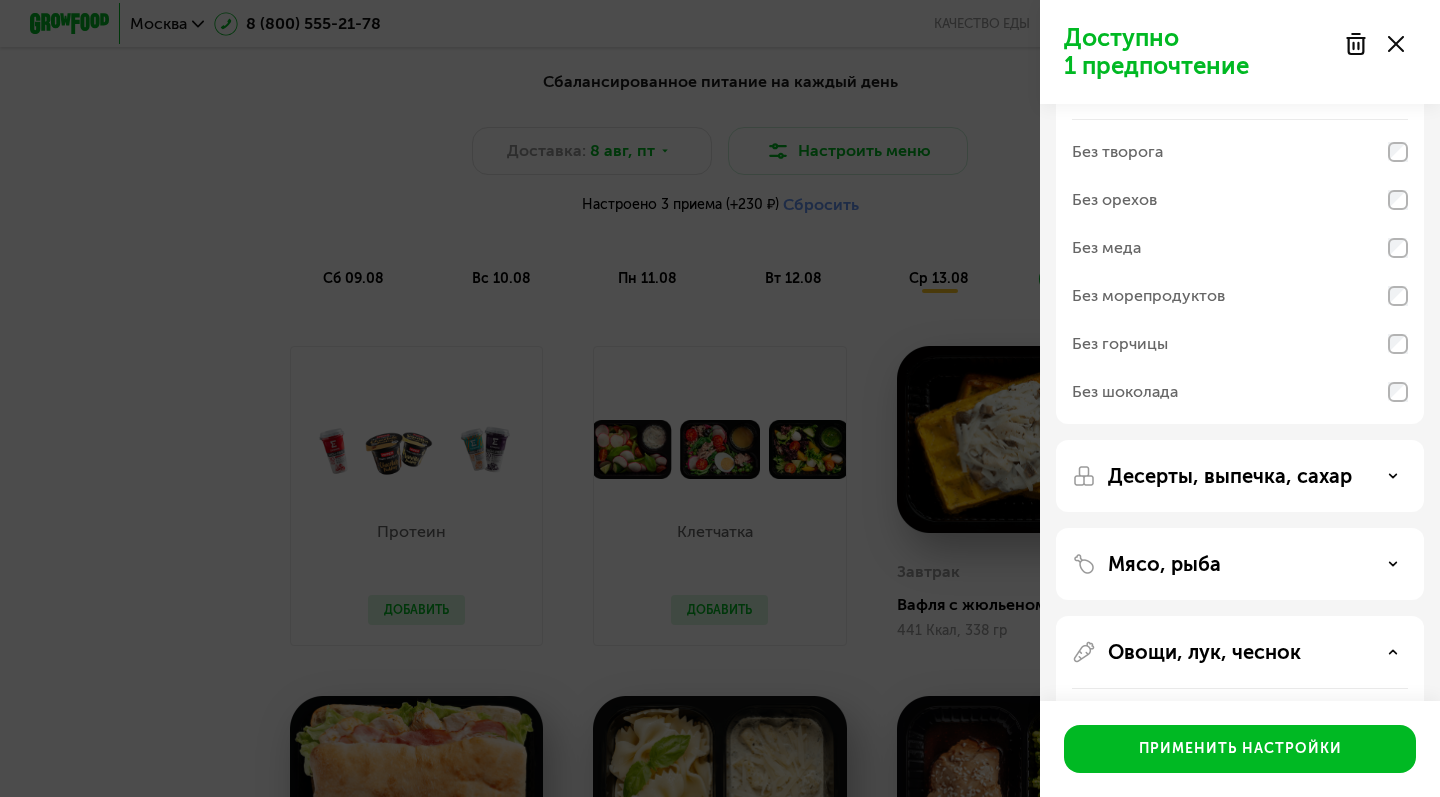 click on "Мясо, рыба" 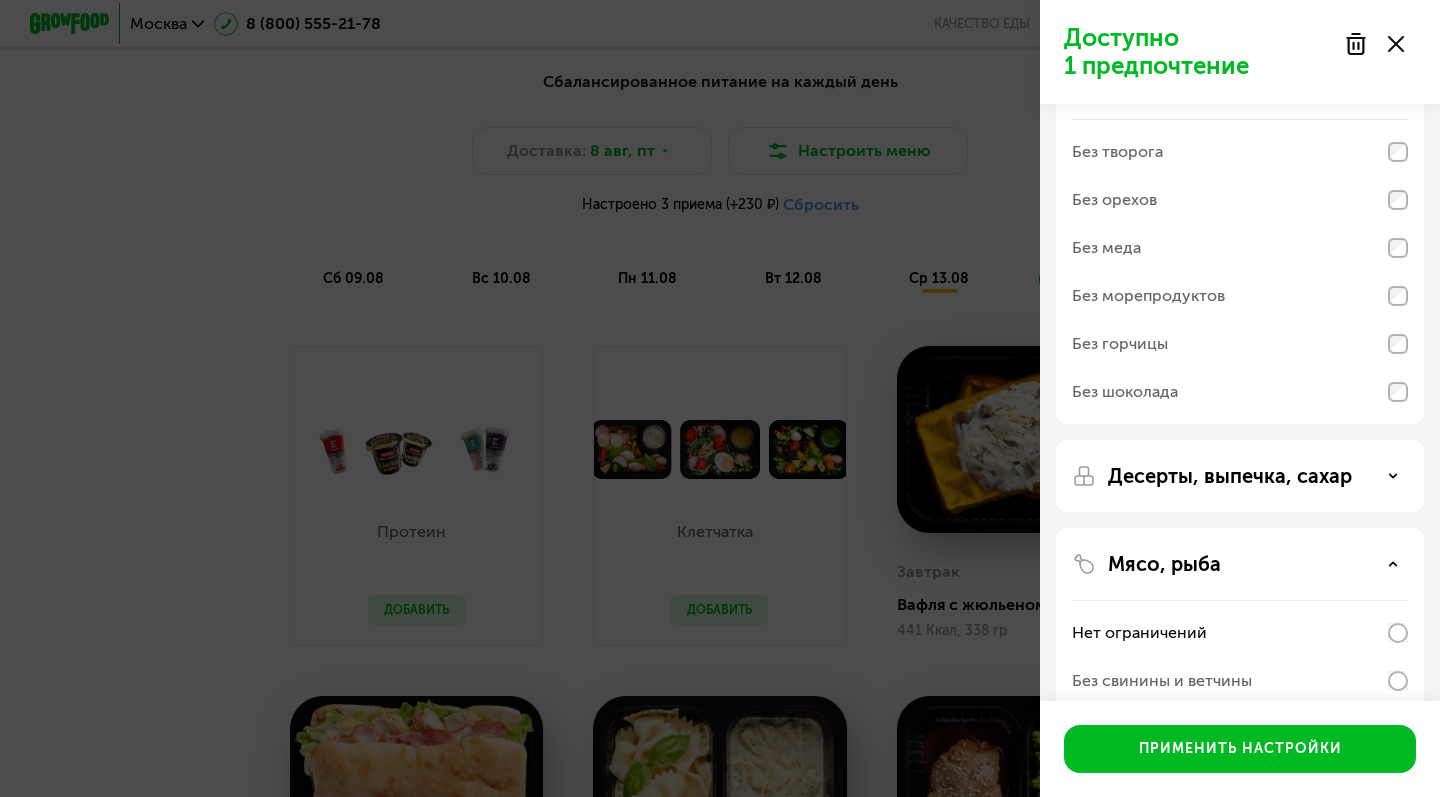 click on "Десерты, выпечка, сахар" at bounding box center [1230, 476] 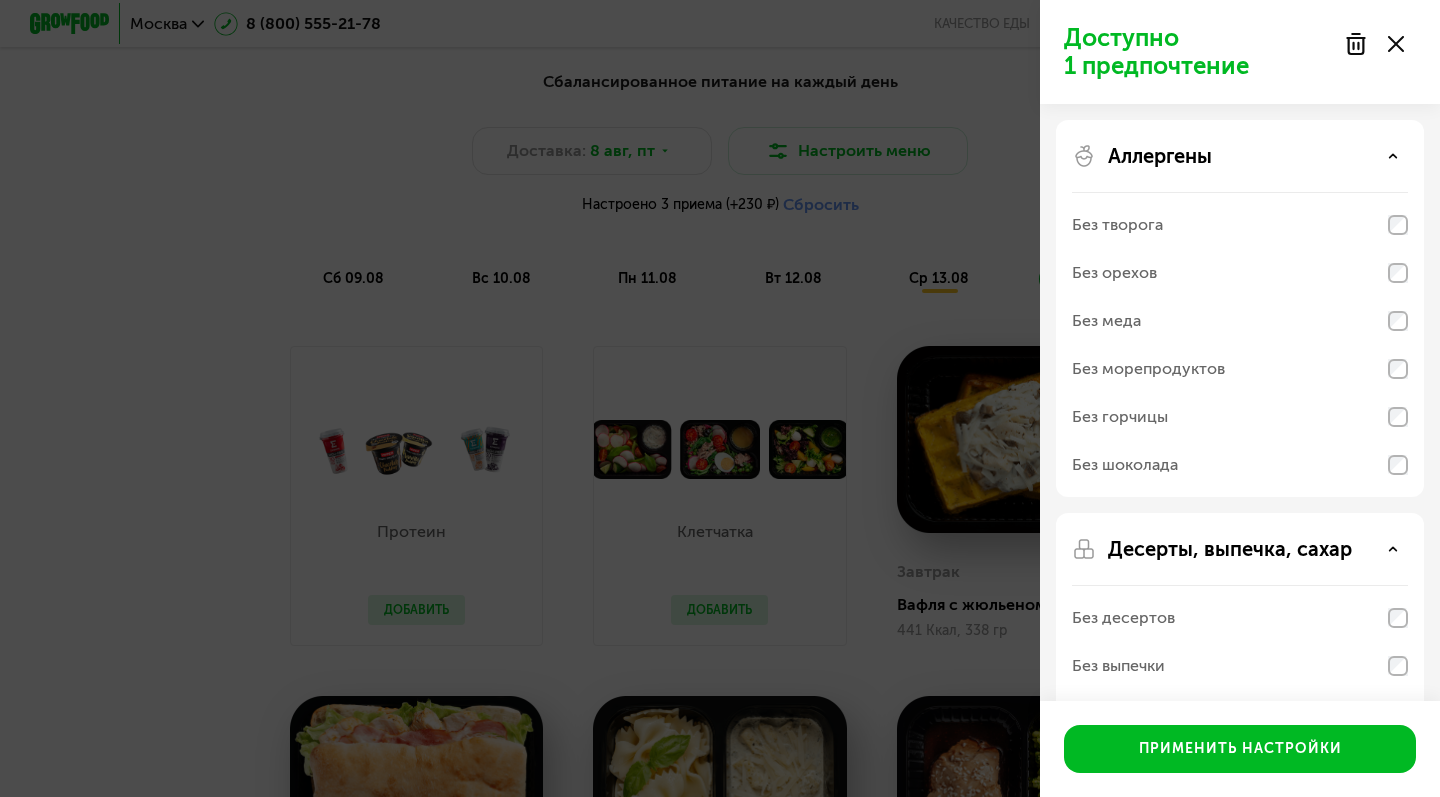 scroll, scrollTop: 0, scrollLeft: 0, axis: both 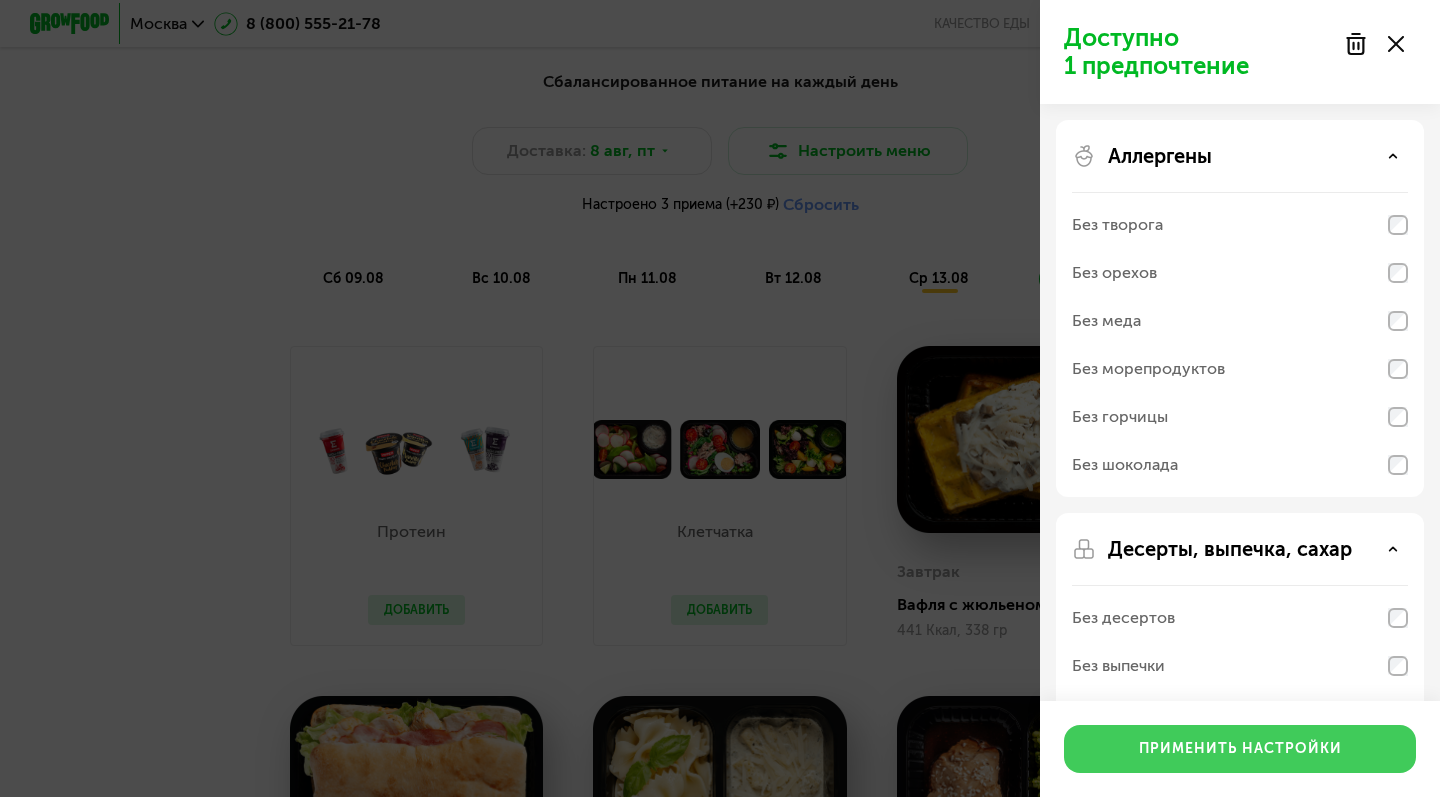 click on "Применить настройки" at bounding box center (1240, 749) 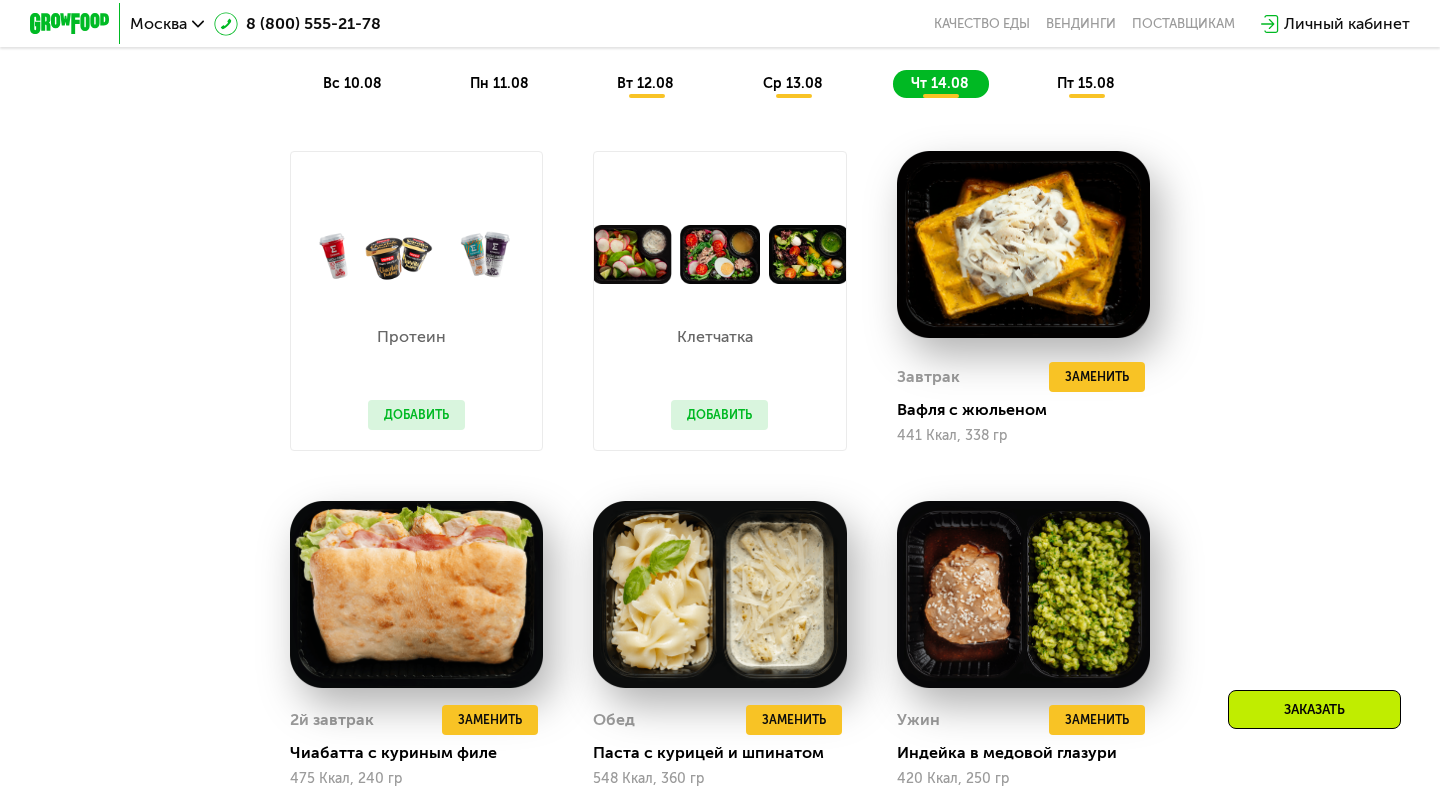 scroll, scrollTop: 1095, scrollLeft: 0, axis: vertical 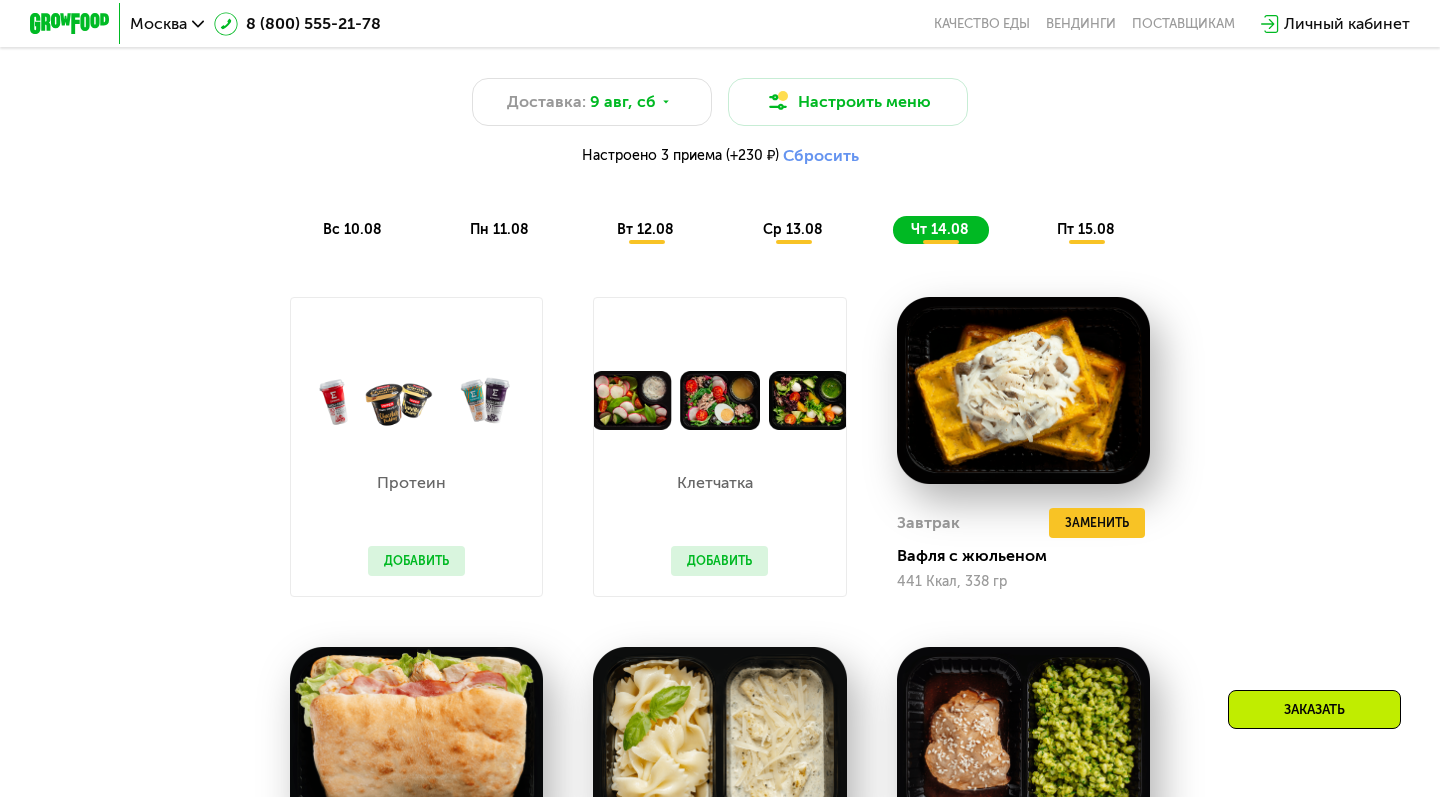 click on "пт 15.08" at bounding box center (1086, 229) 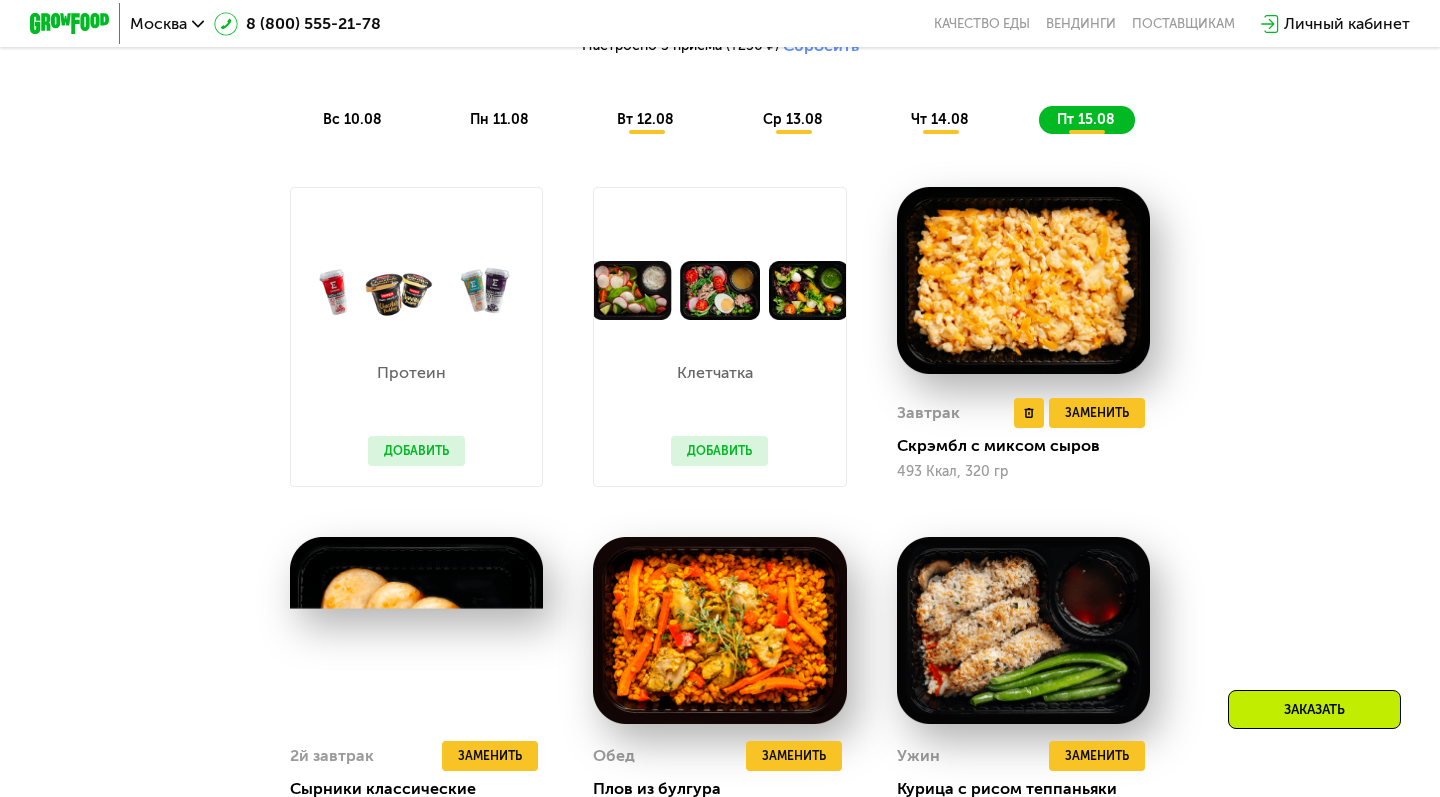 scroll, scrollTop: 1206, scrollLeft: 0, axis: vertical 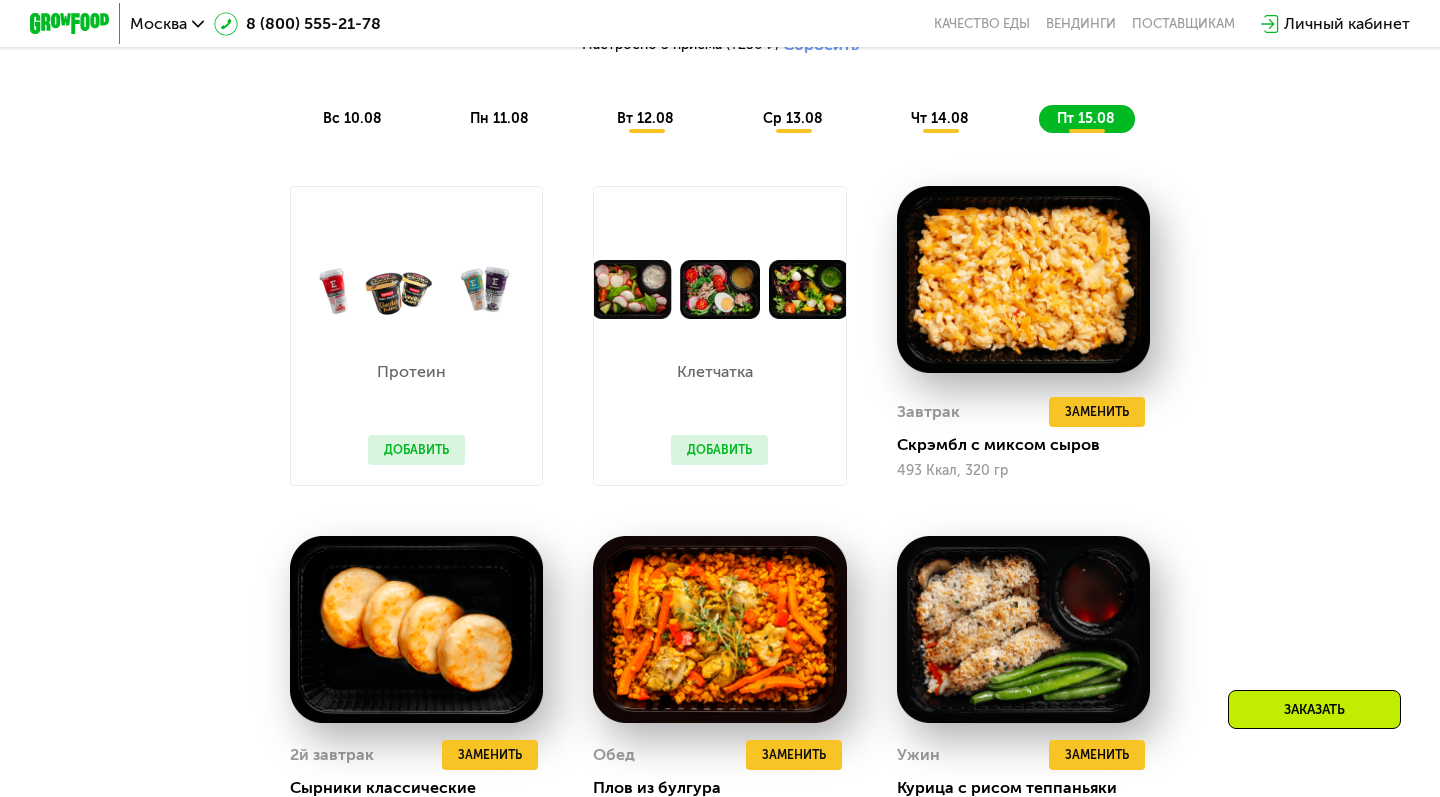 click on "чт 14.08" at bounding box center [940, 118] 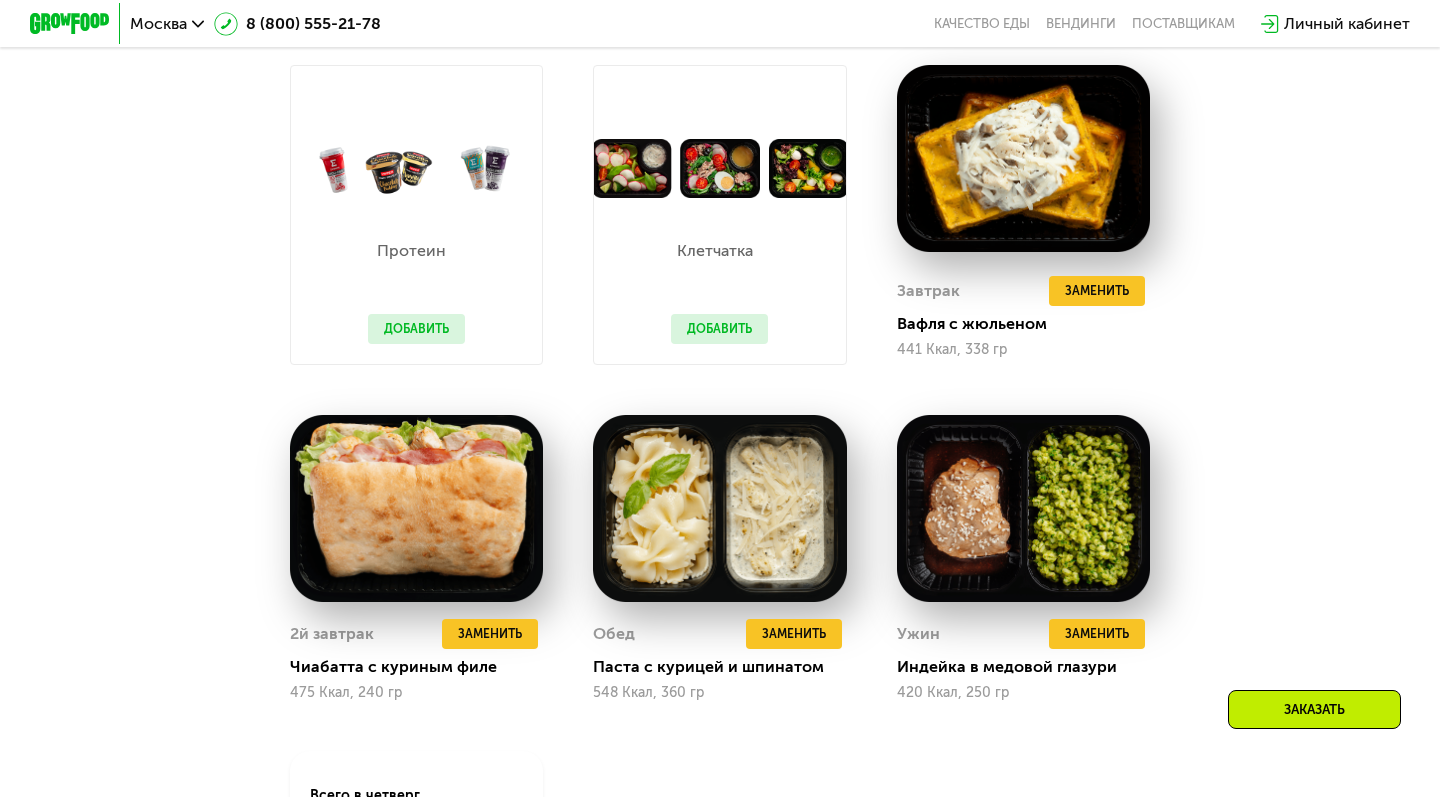 scroll, scrollTop: 943, scrollLeft: 0, axis: vertical 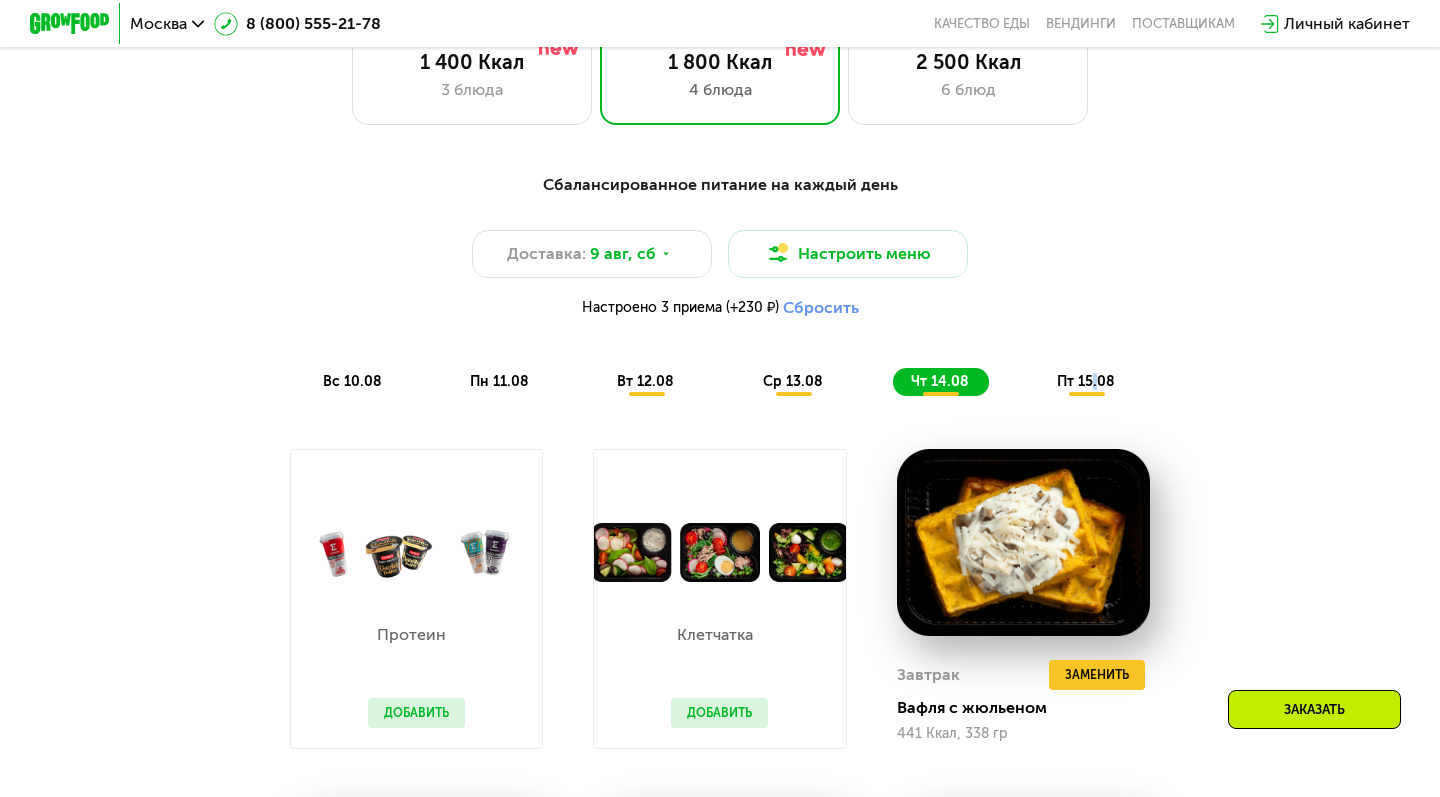 click on "пт 15.08" at bounding box center [1086, 381] 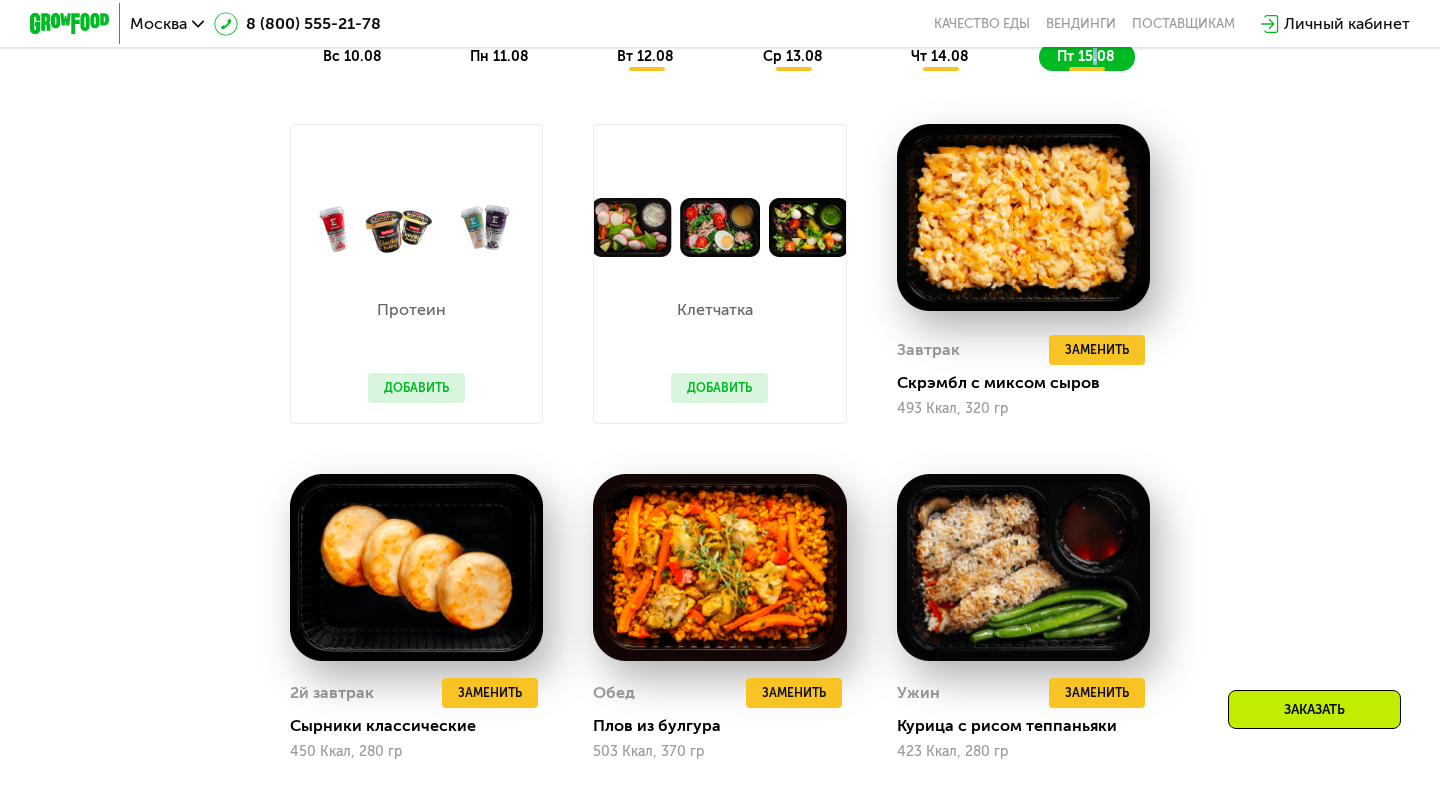 scroll, scrollTop: 1349, scrollLeft: 0, axis: vertical 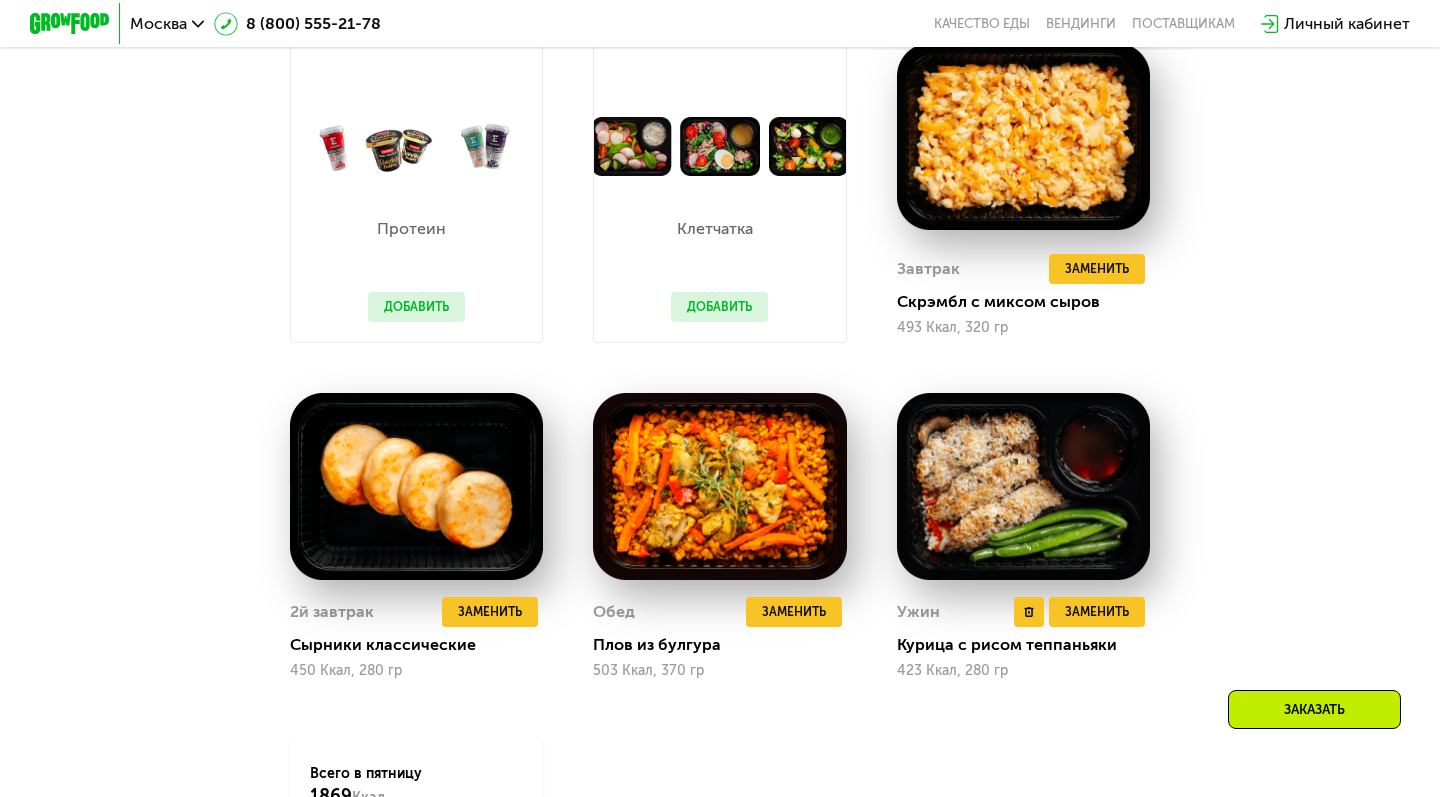 click at bounding box center (1023, 486) 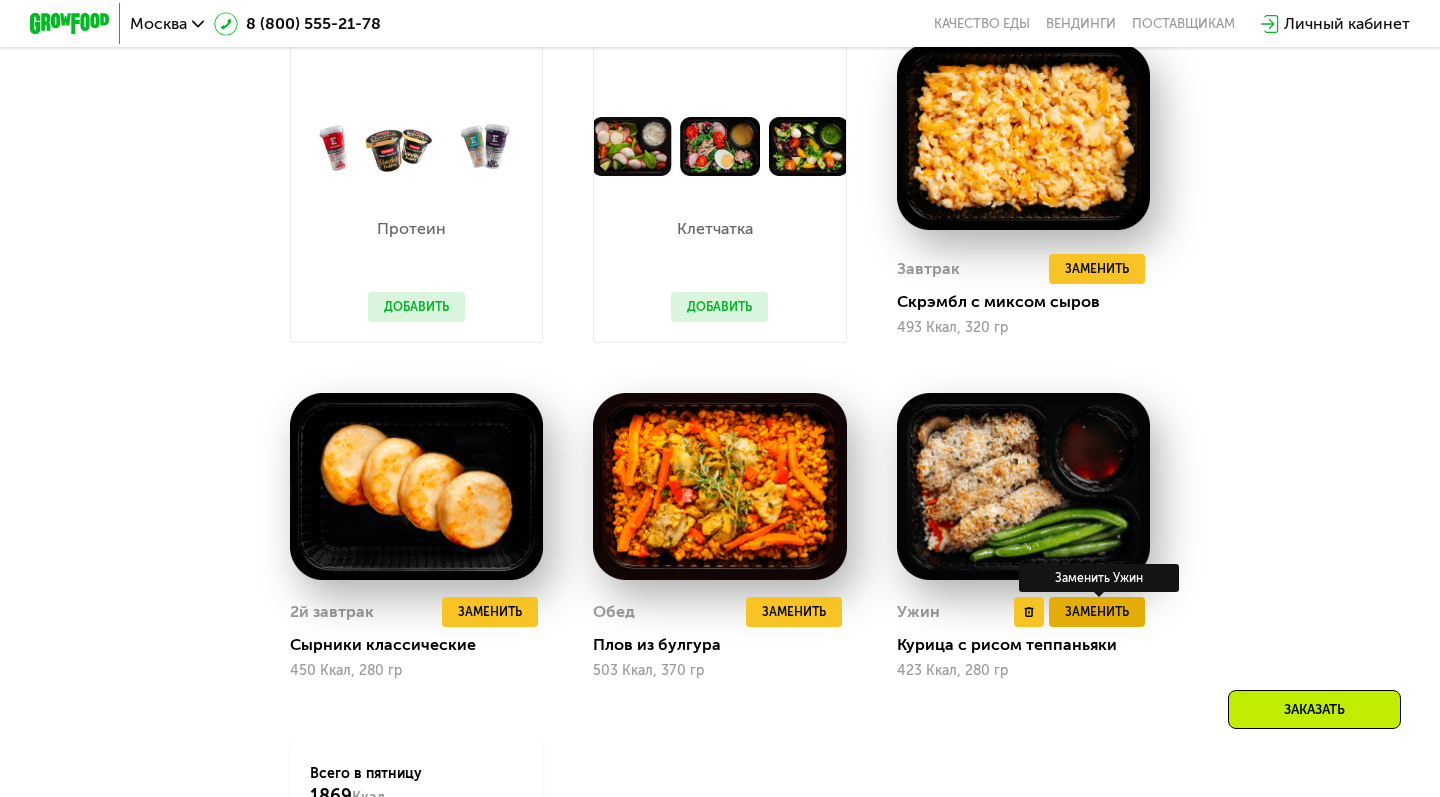 click on "Заменить" at bounding box center (1097, 612) 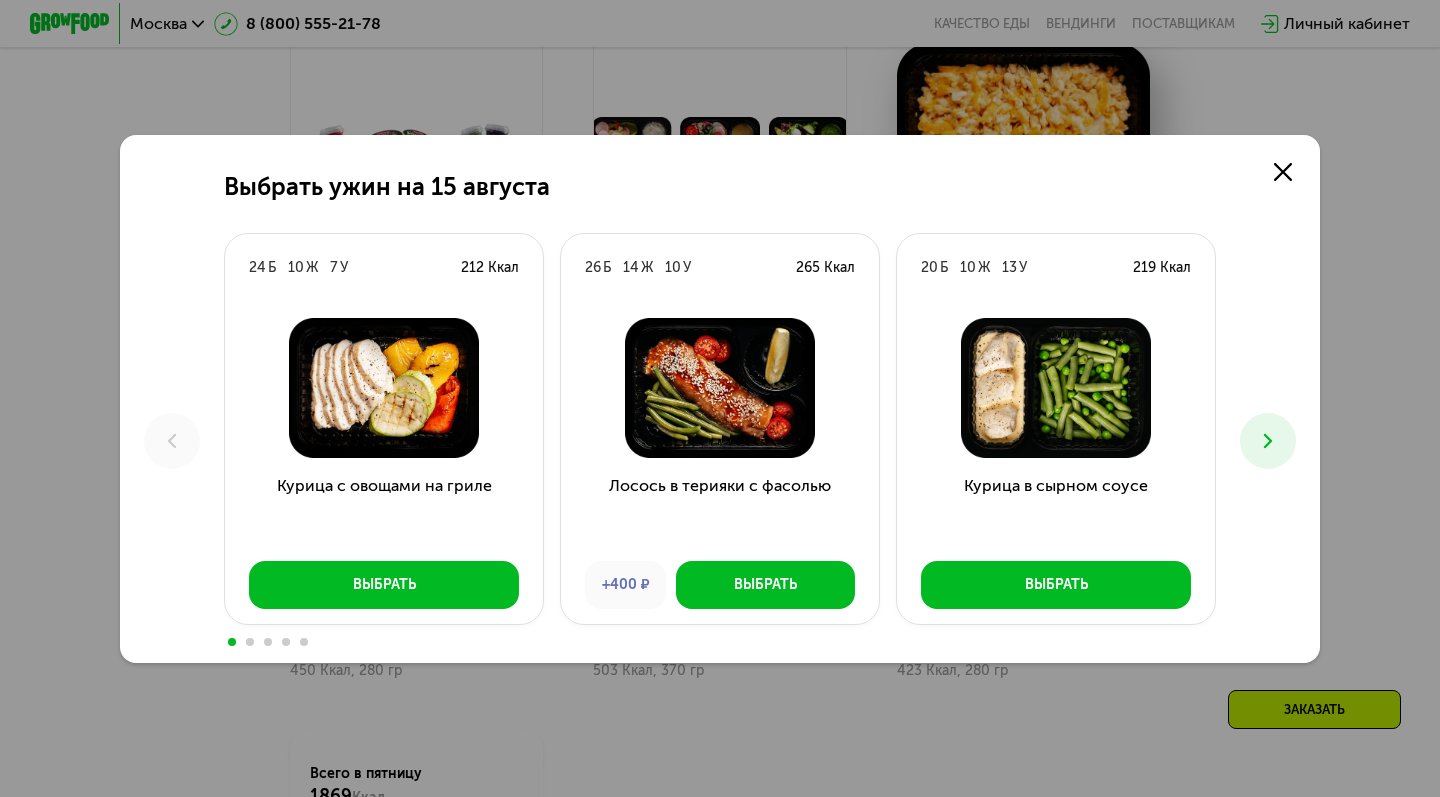 click 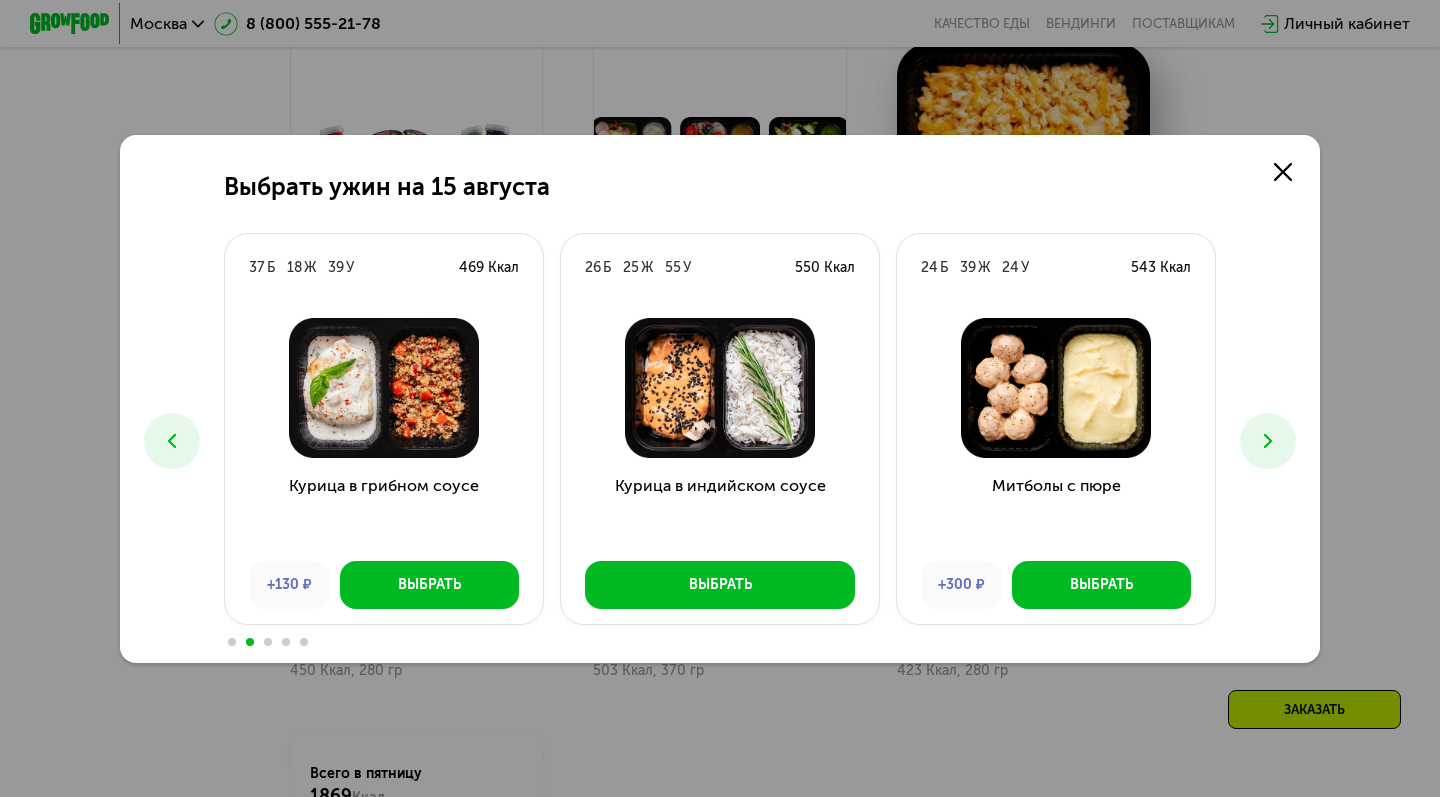 click 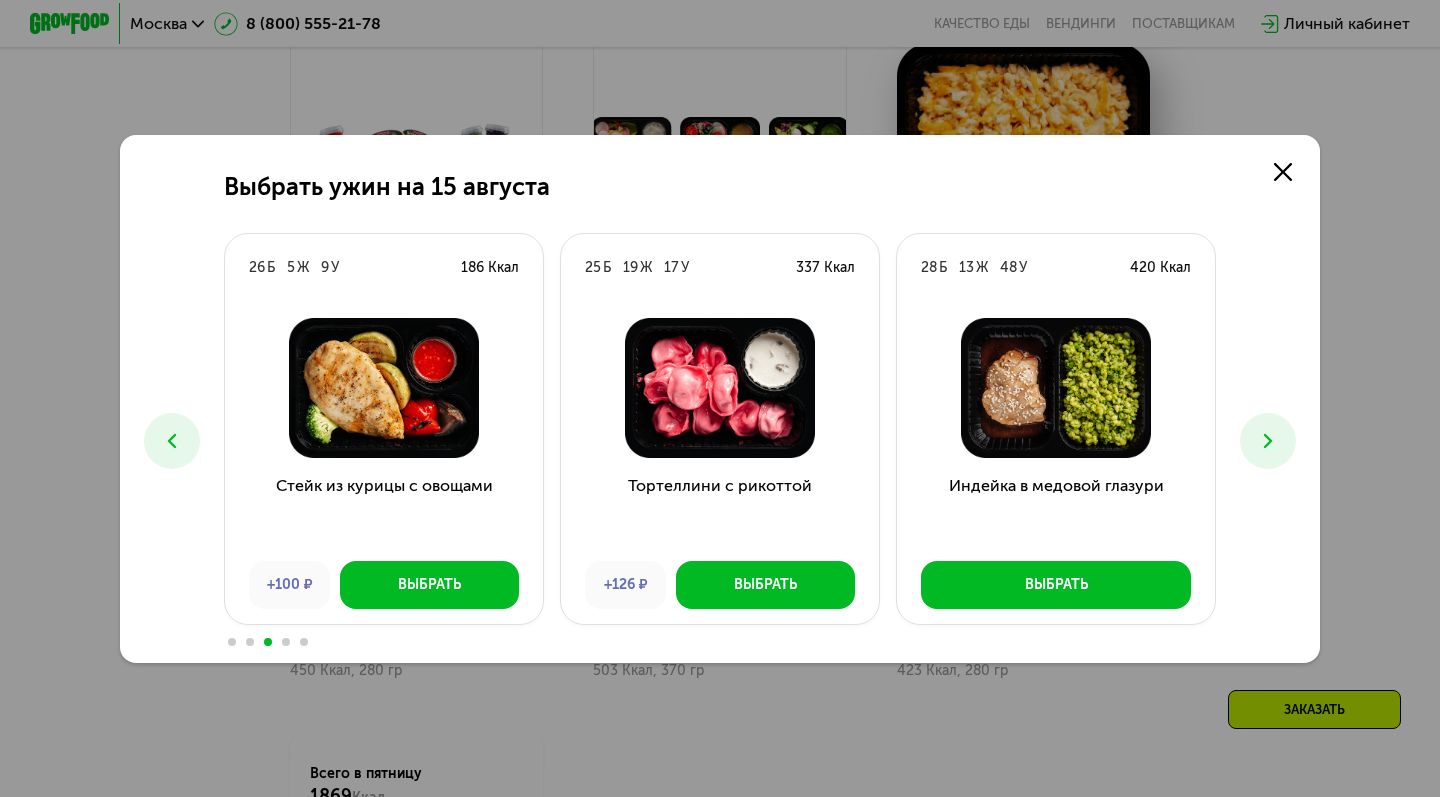 click 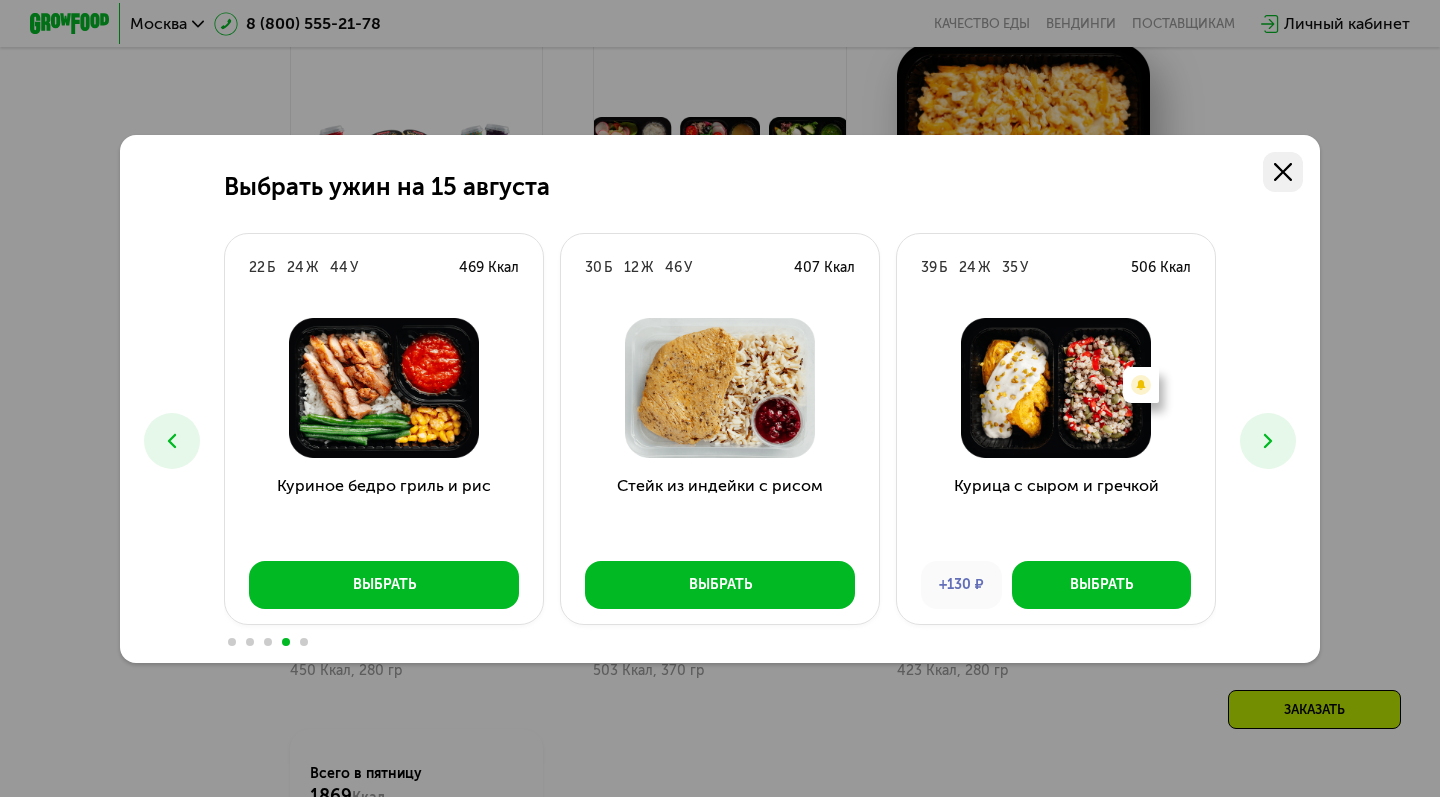 click 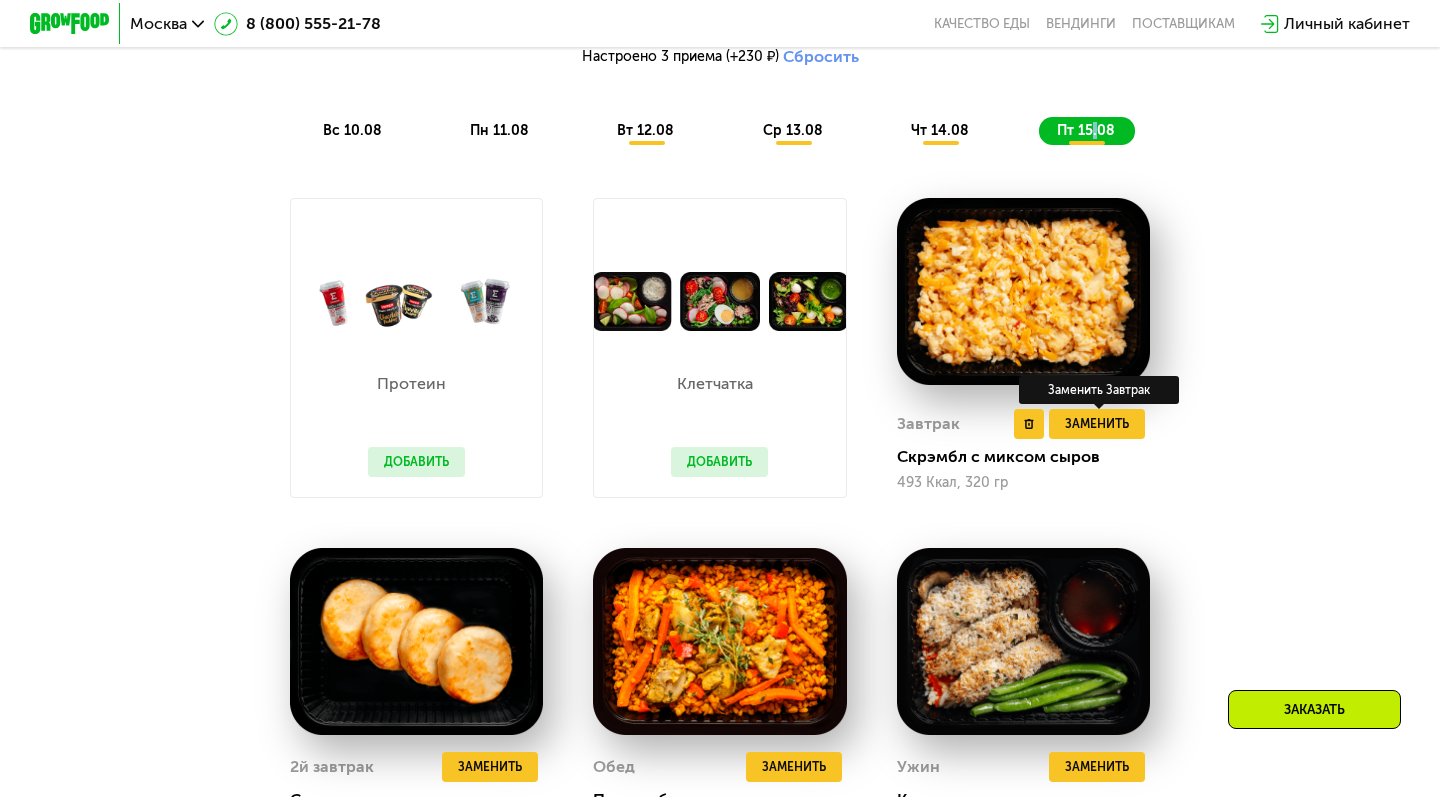 scroll, scrollTop: 1069, scrollLeft: 0, axis: vertical 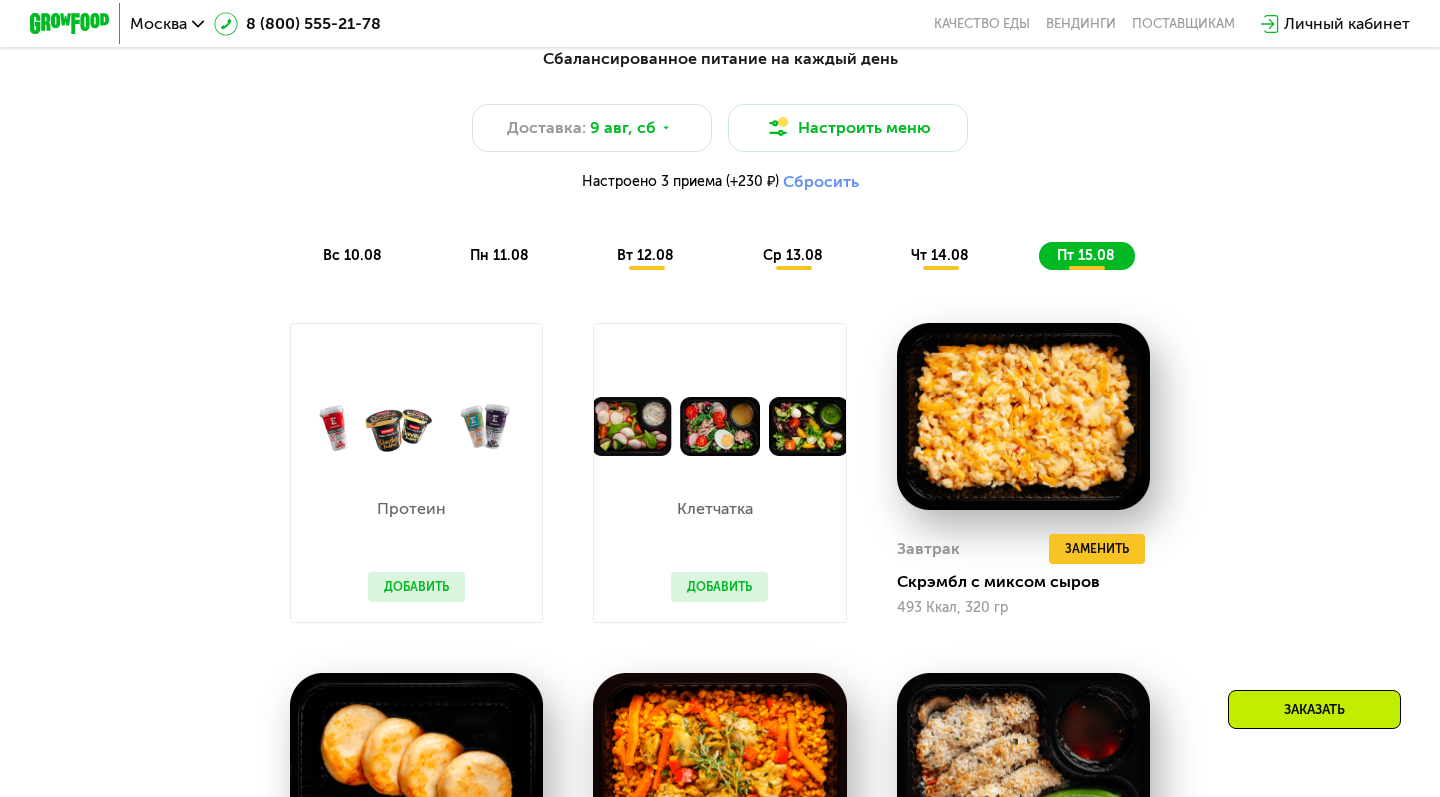 drag, startPoint x: 1054, startPoint y: 261, endPoint x: 867, endPoint y: 263, distance: 187.0107 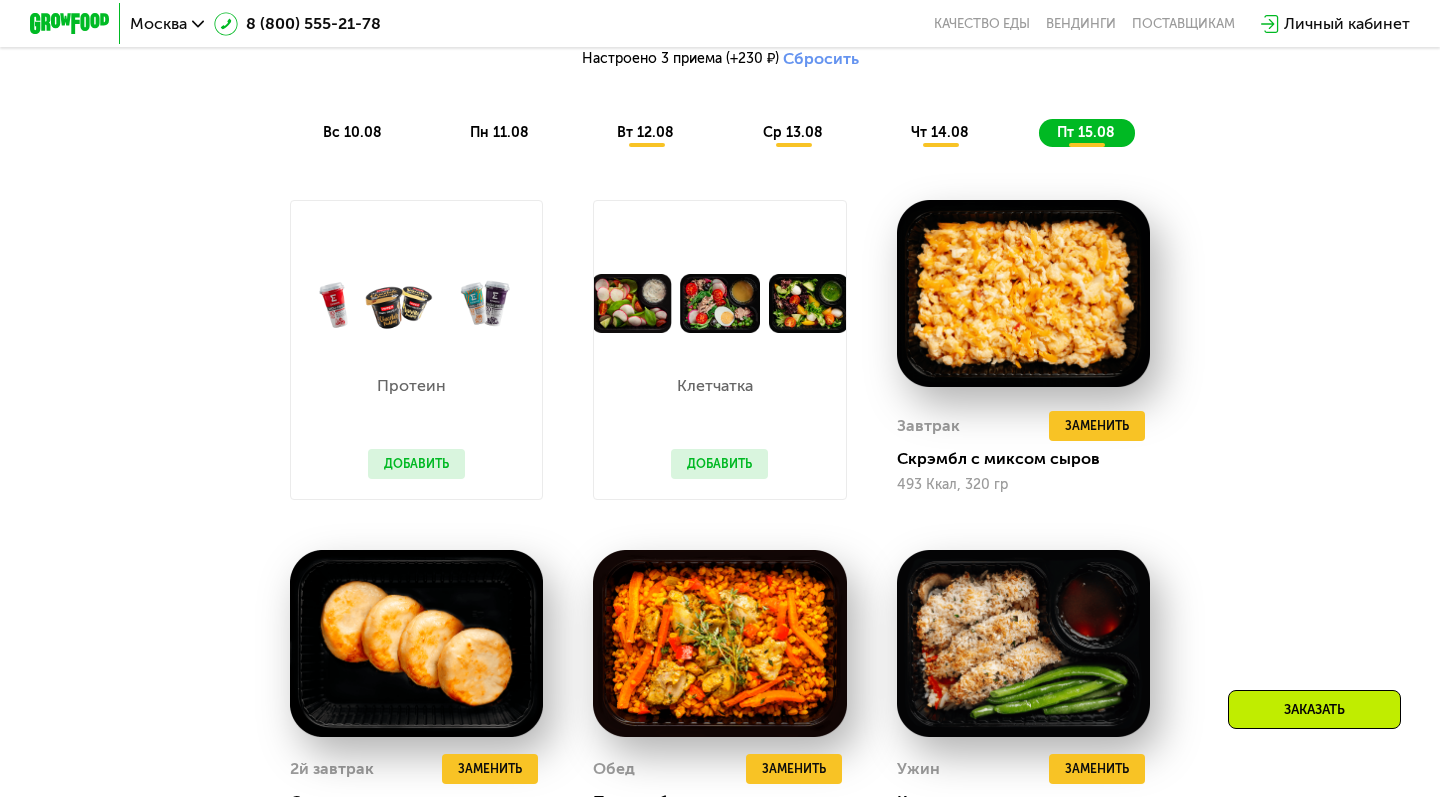 scroll, scrollTop: 1466, scrollLeft: 0, axis: vertical 